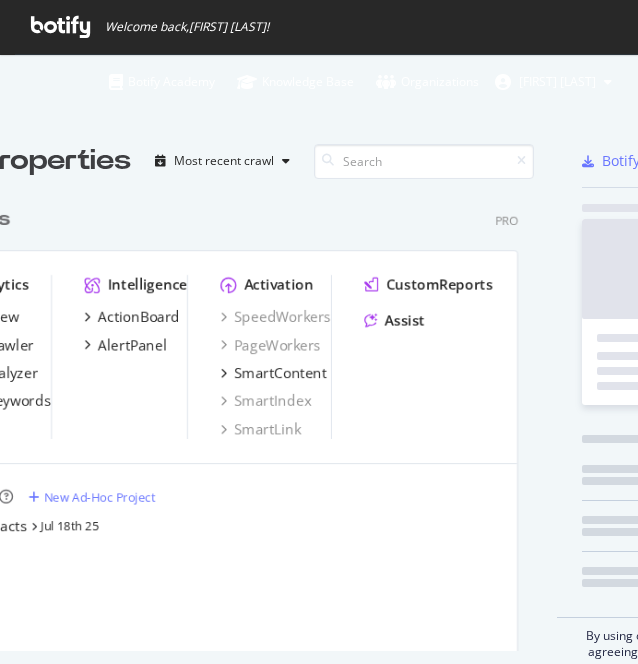 scroll, scrollTop: 0, scrollLeft: 0, axis: both 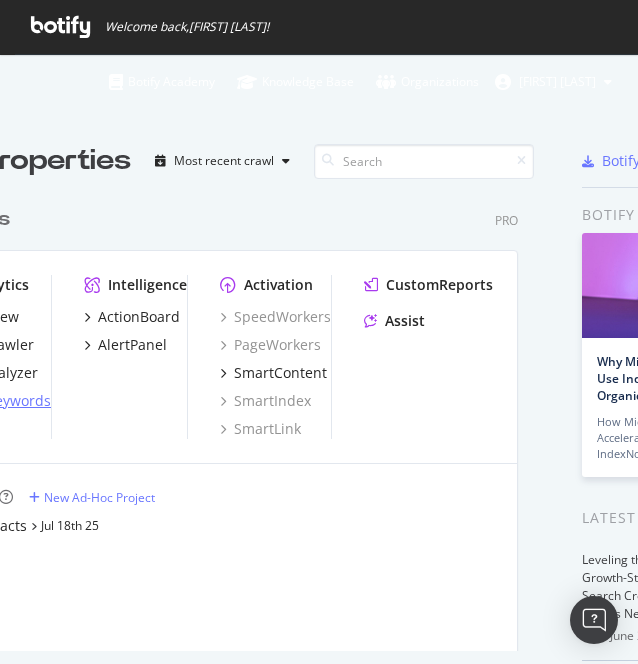 click on "RealKeywords" at bounding box center (4, 401) 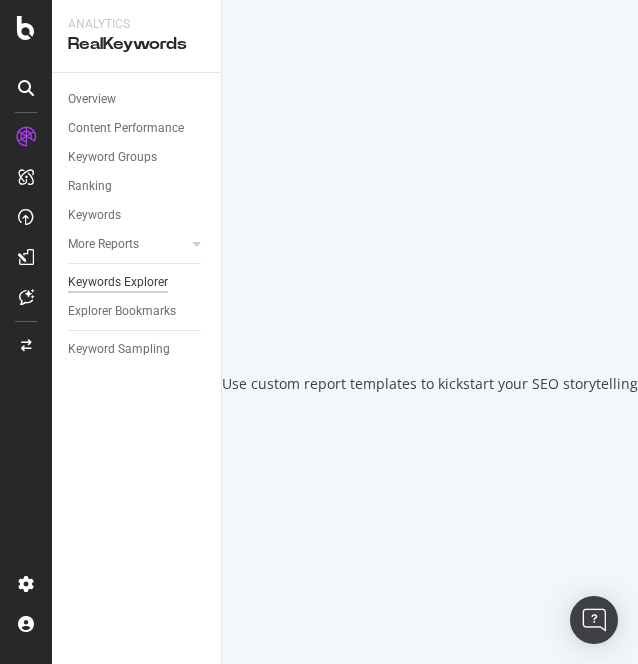 click on "Keywords Explorer" at bounding box center [118, 282] 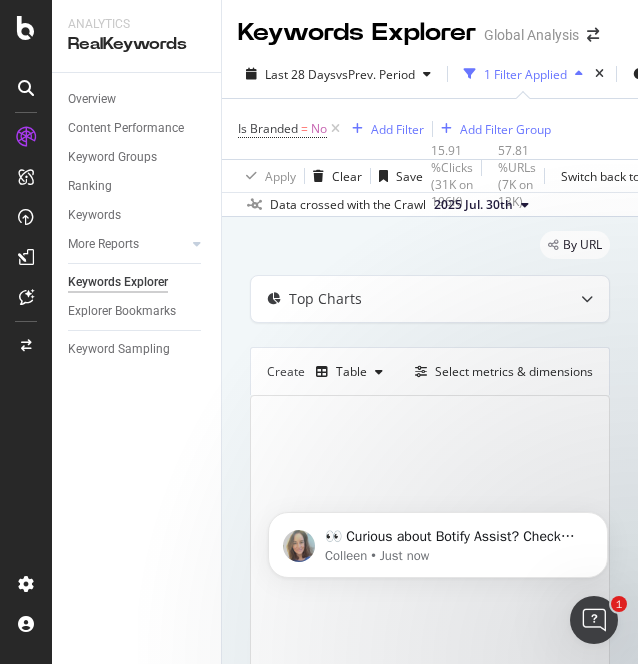 scroll, scrollTop: 0, scrollLeft: 0, axis: both 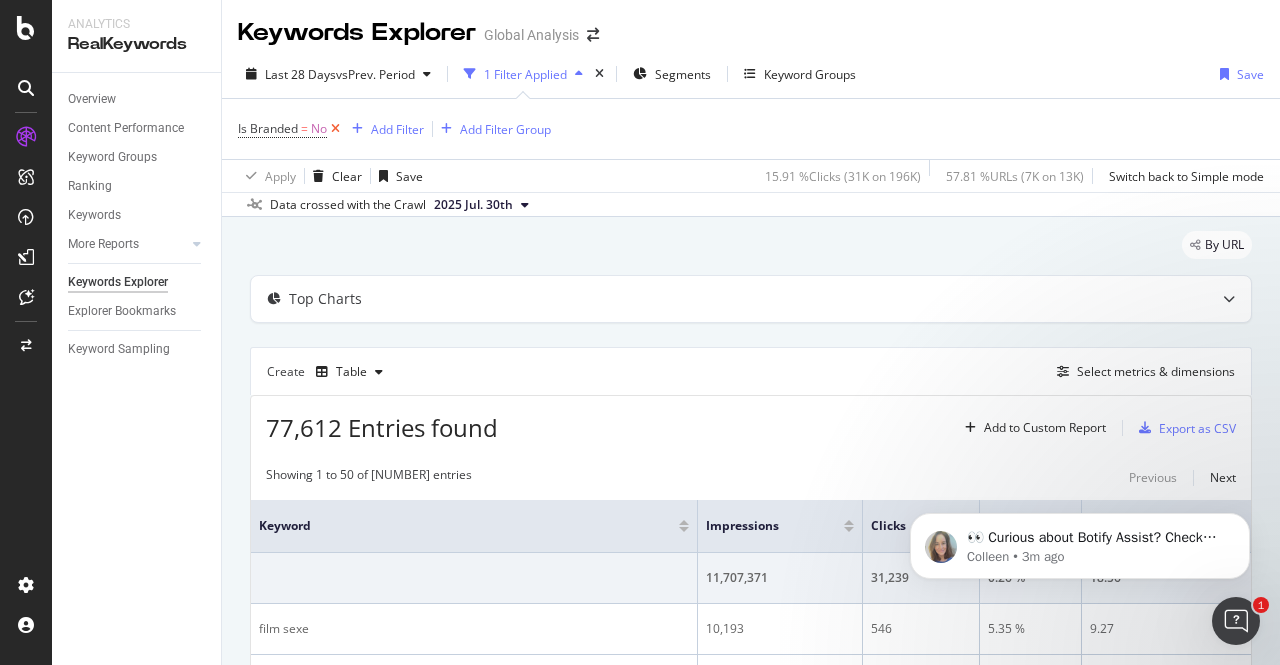 click at bounding box center [335, 129] 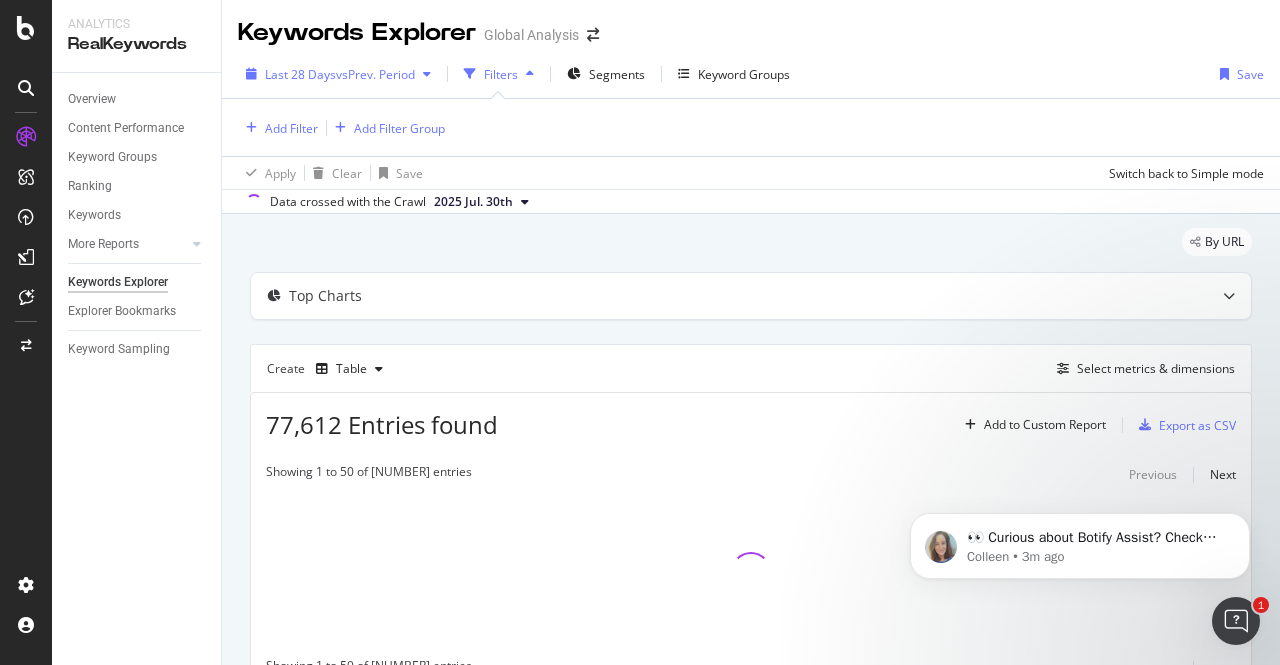 click on "Last 28 Days  vs  Prev. Period" at bounding box center (338, 74) 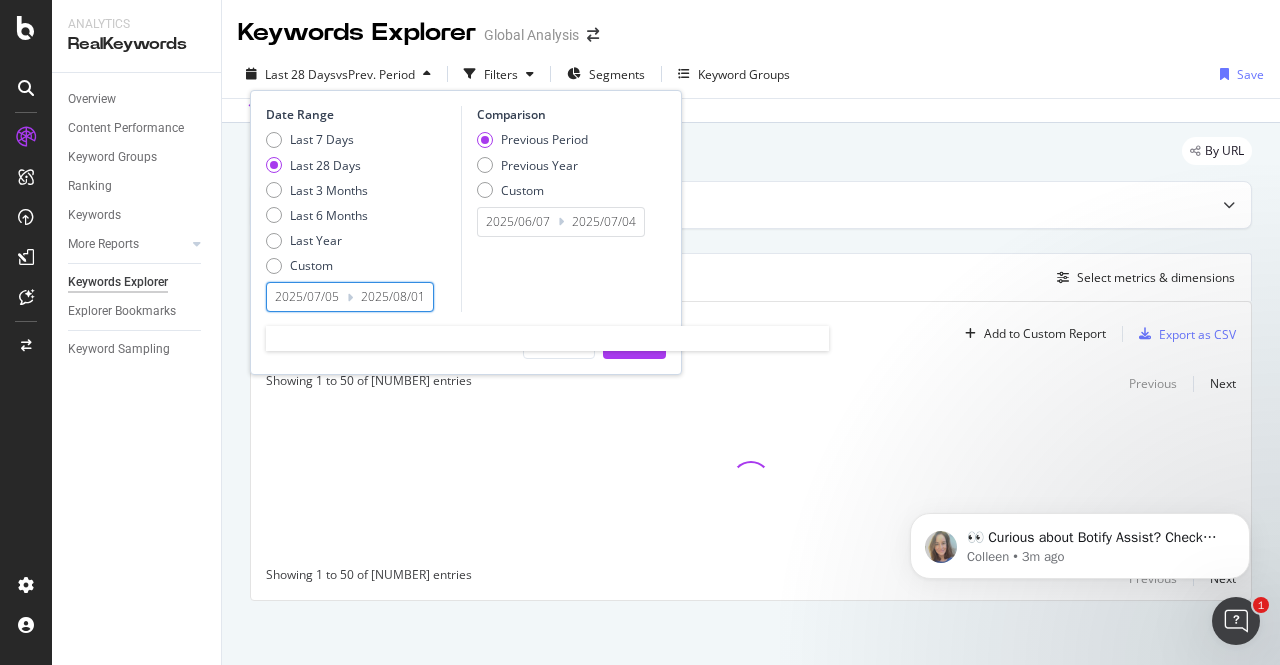 click on "2025/07/05" at bounding box center (307, 297) 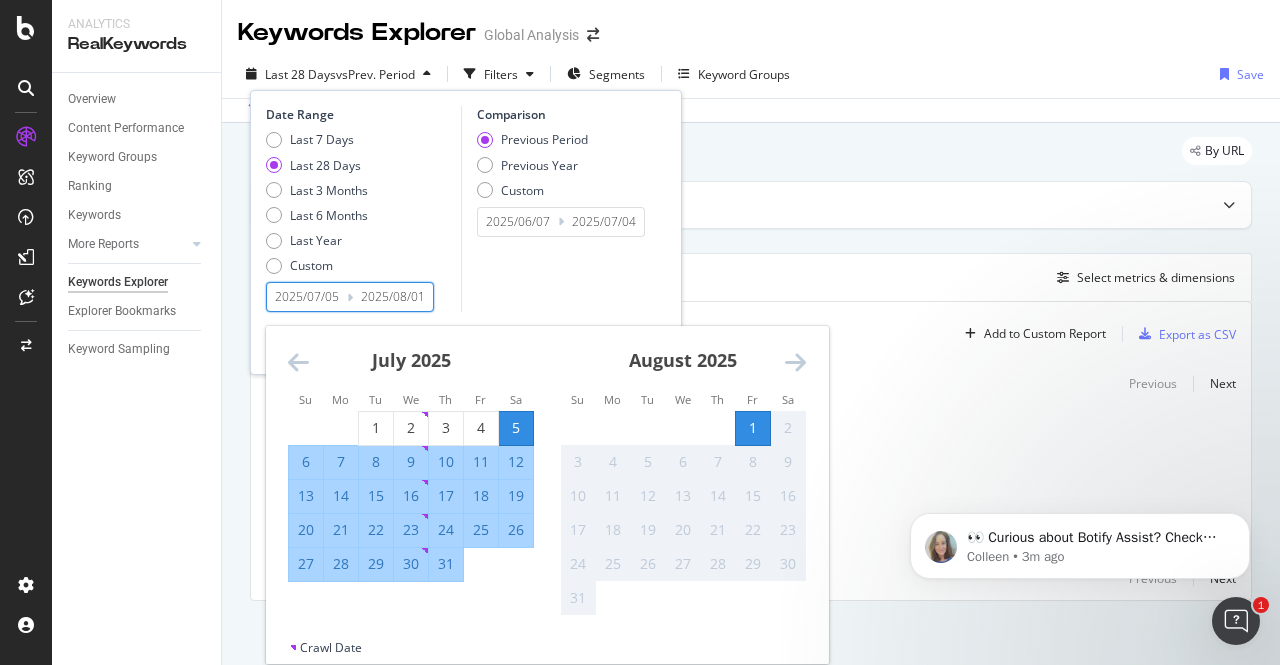 click on "2025/07/05" at bounding box center (307, 297) 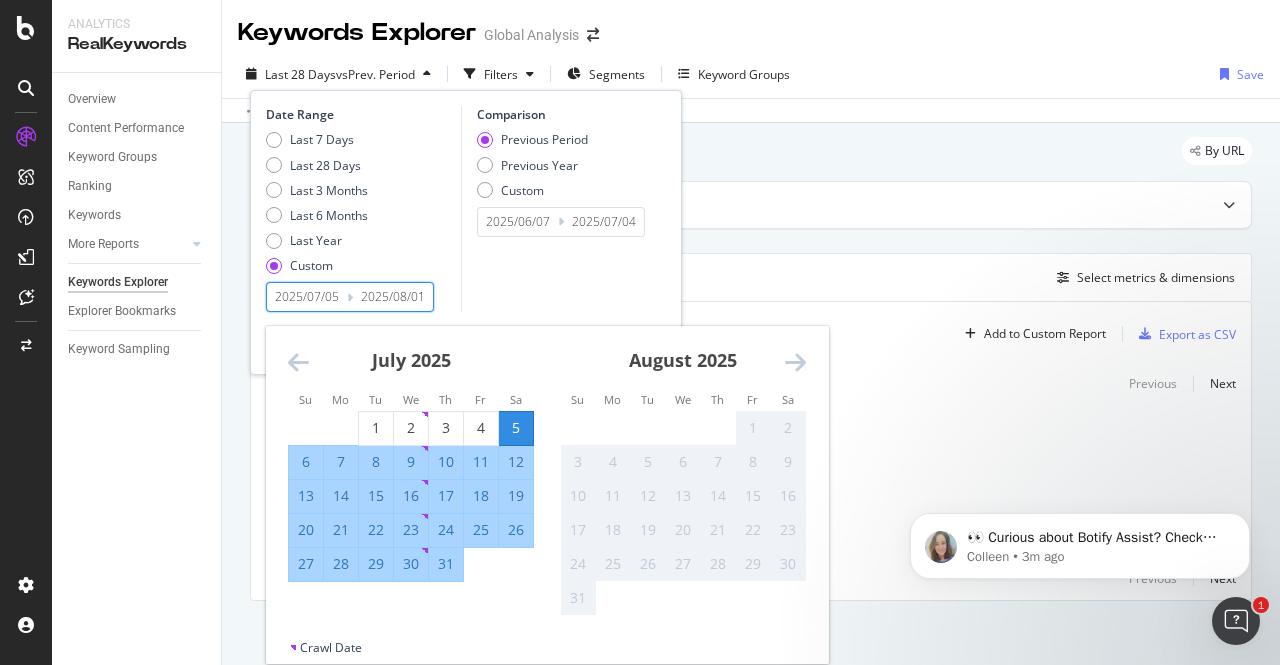 click on "2025/07/05" at bounding box center (307, 297) 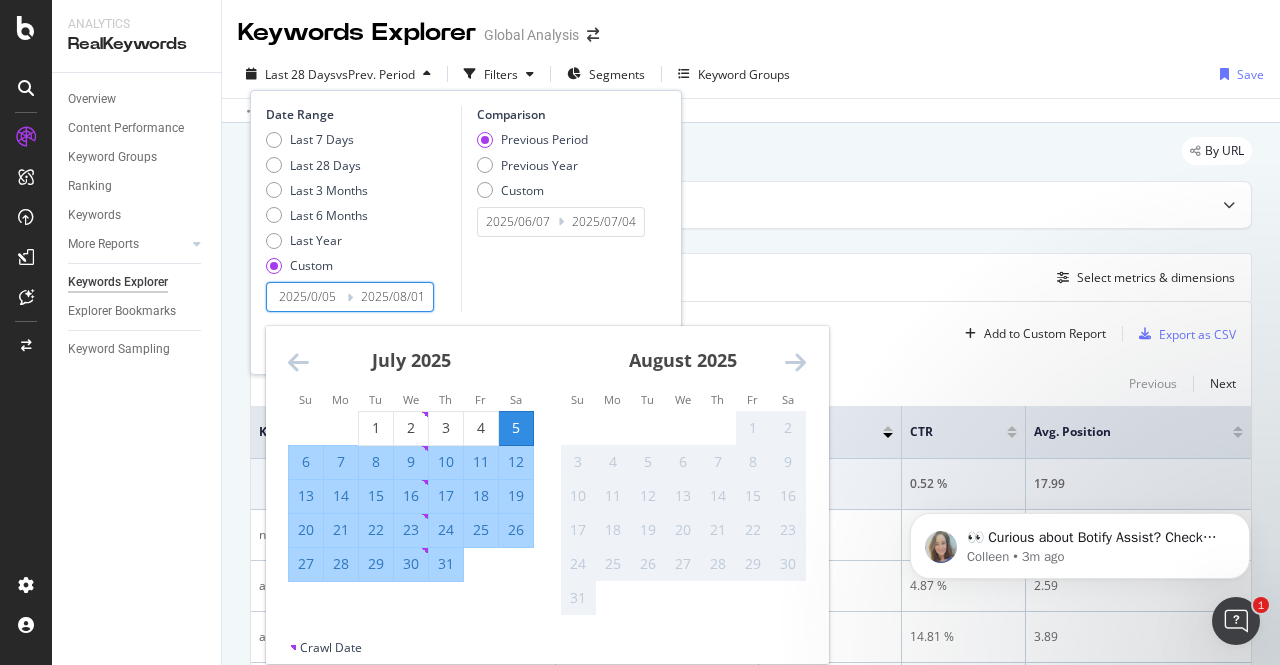 type on "2025/07/05" 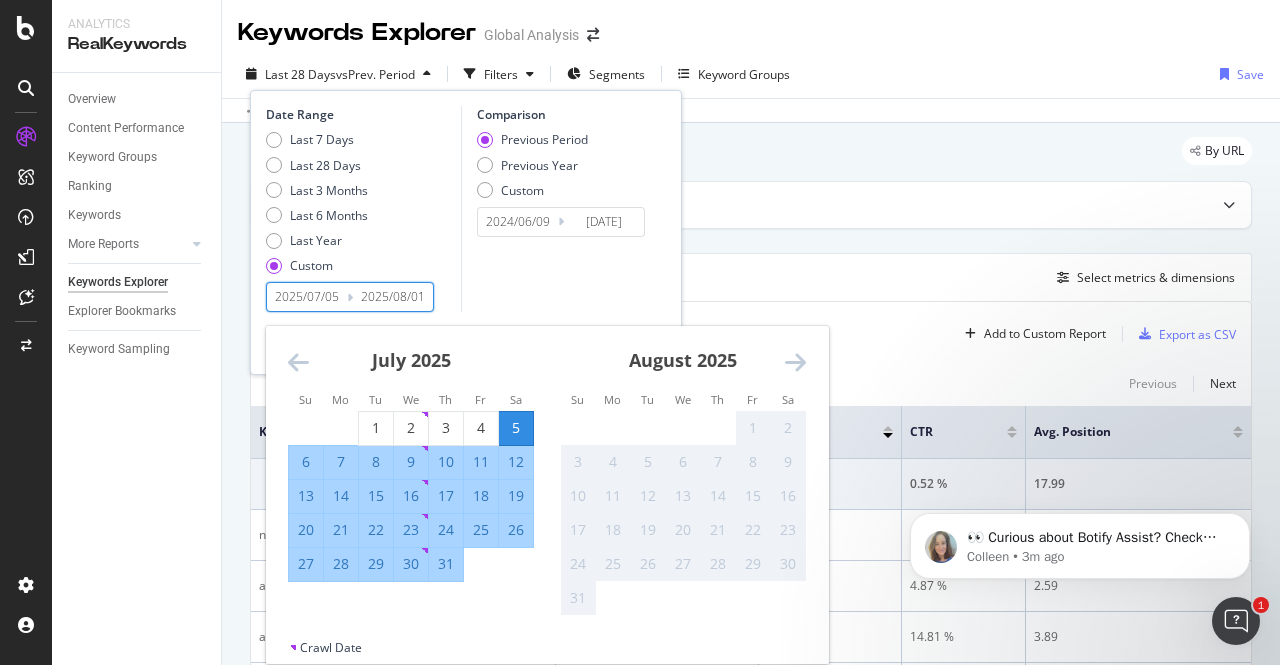 type on "[DATE]" 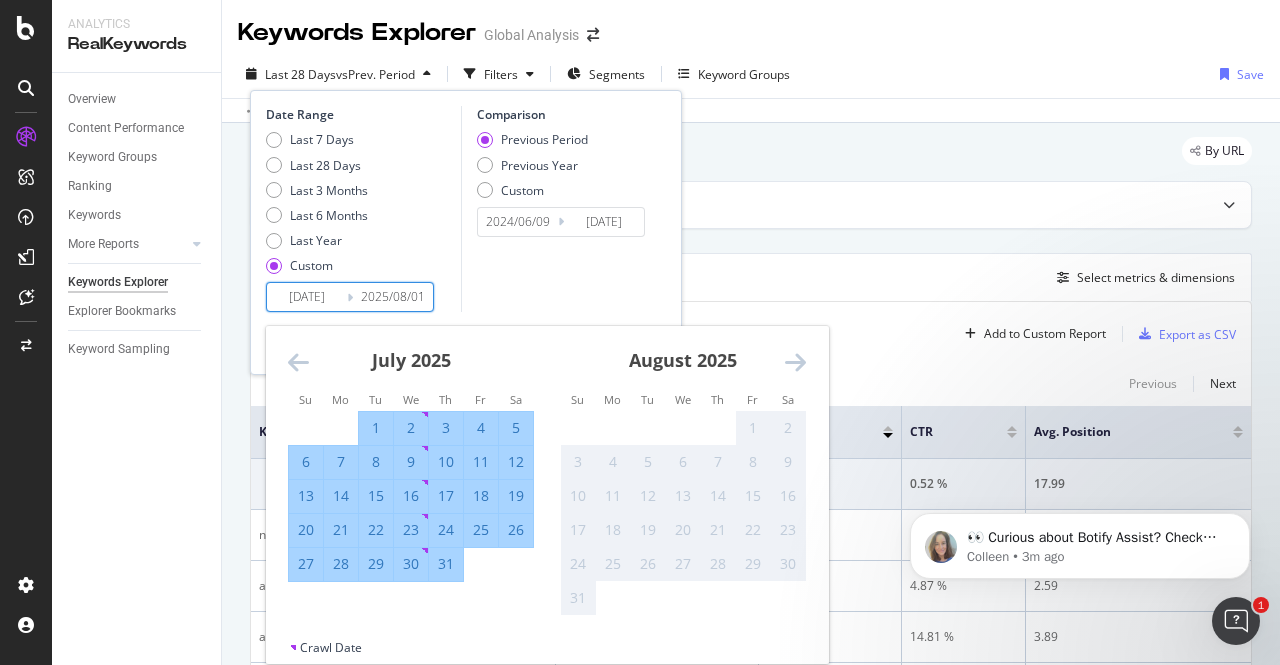 click on "31" at bounding box center [446, 564] 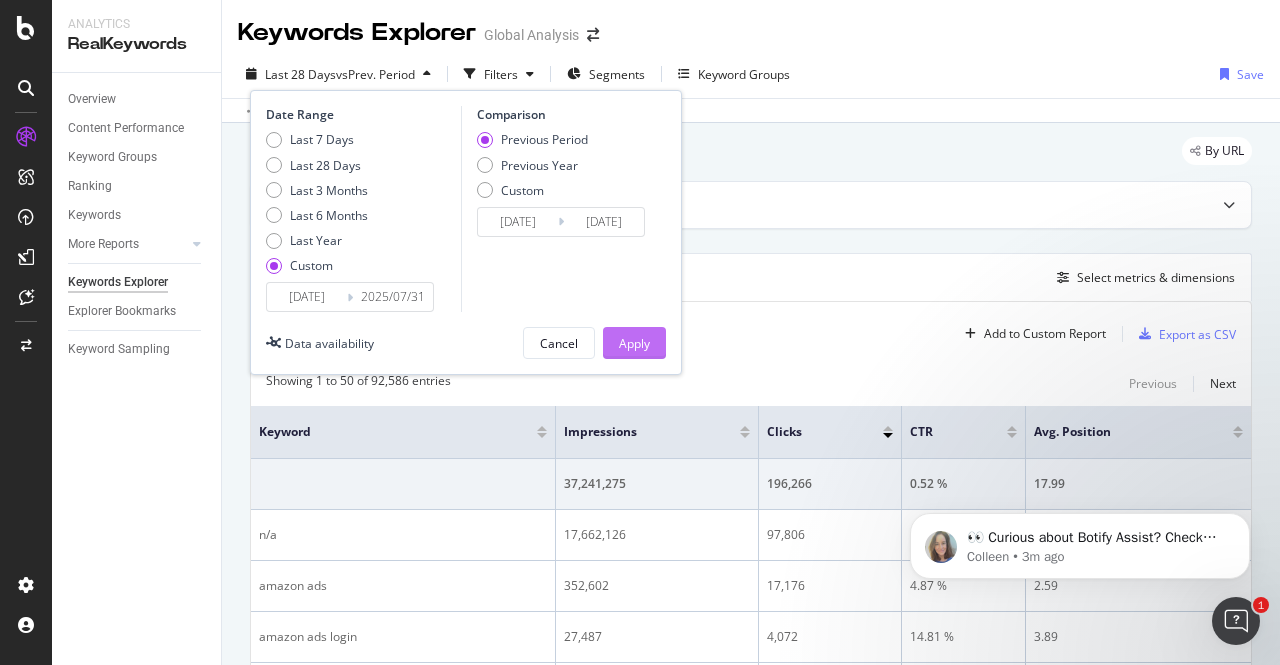 click on "Apply" at bounding box center [634, 343] 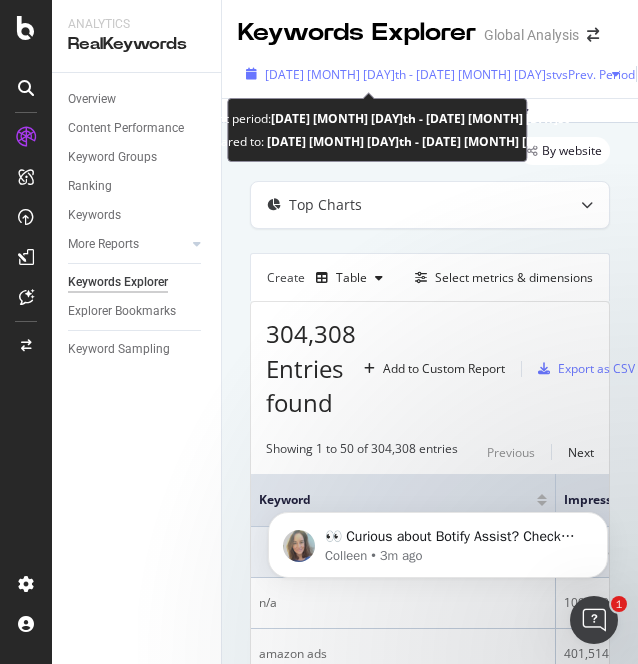 click on "vs  Prev. Period" at bounding box center (595, 74) 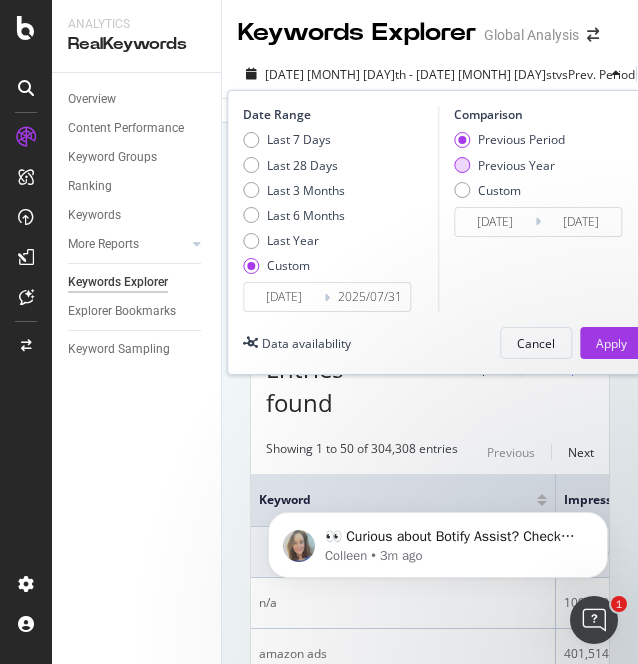 click on "Previous Year" at bounding box center [516, 165] 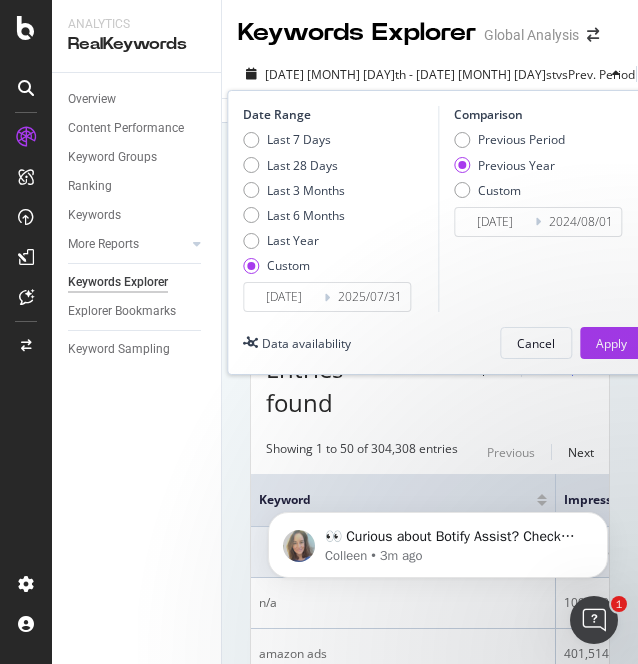 click on "[DATE]" at bounding box center (495, 222) 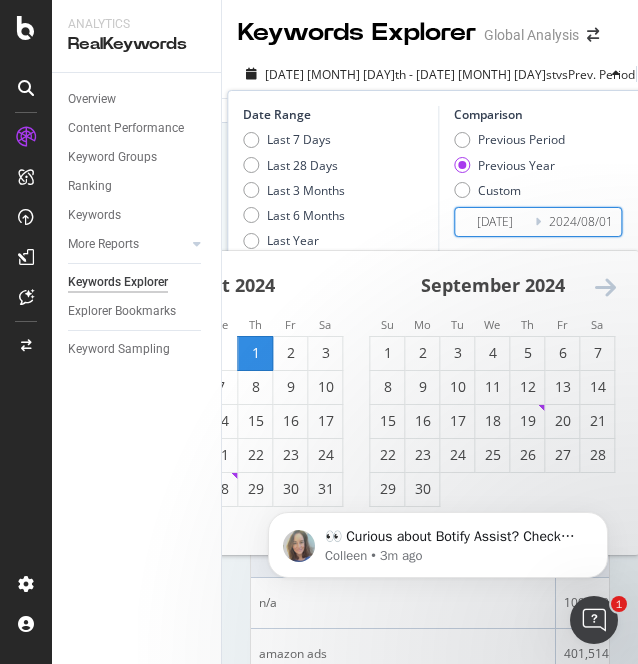 click on "[DATE]" at bounding box center [495, 222] 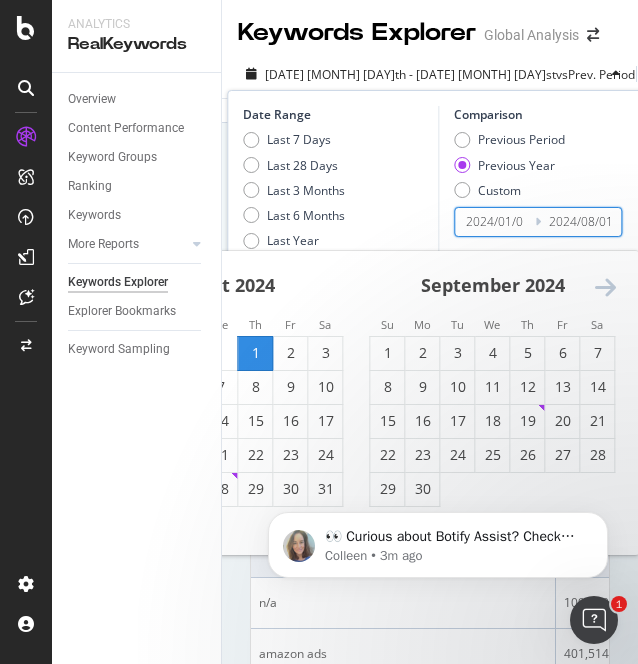 type on "[DATE]" 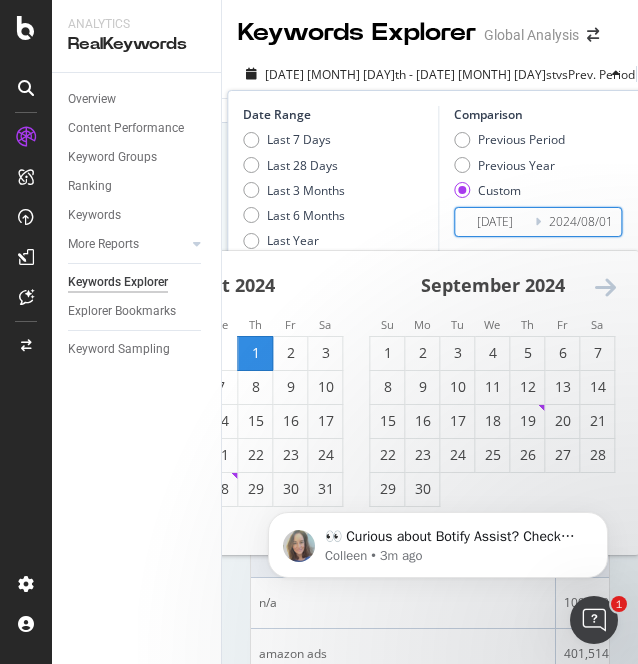 click on "2024/08/01" at bounding box center (581, 222) 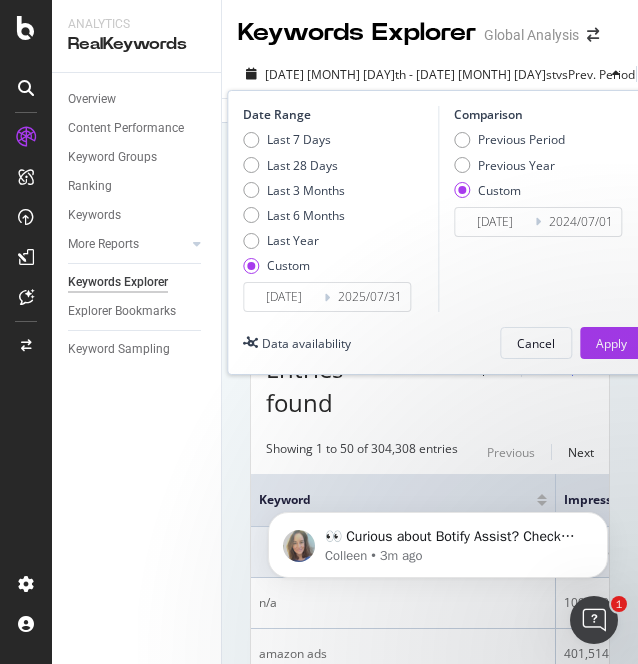 click on "2024/07/01" at bounding box center [581, 222] 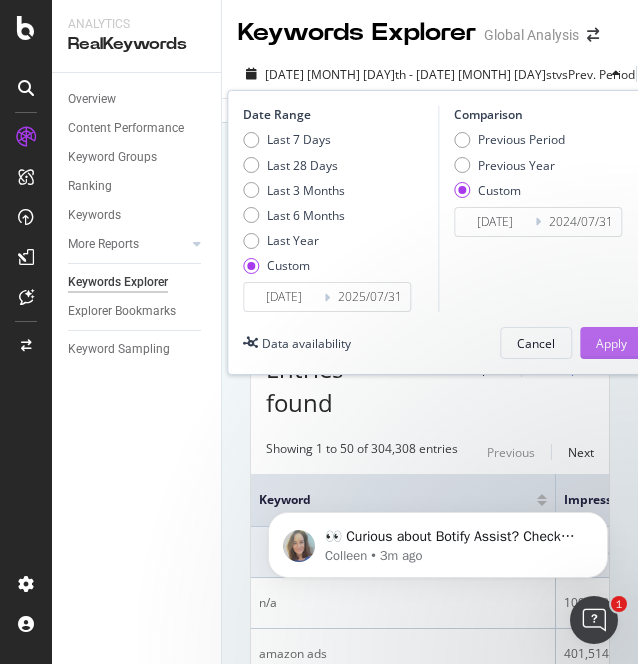 type on "2024/07/31" 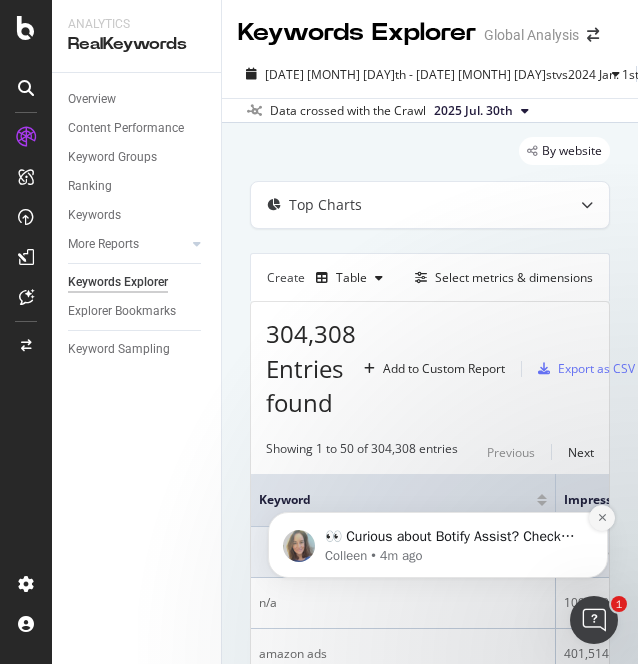 click 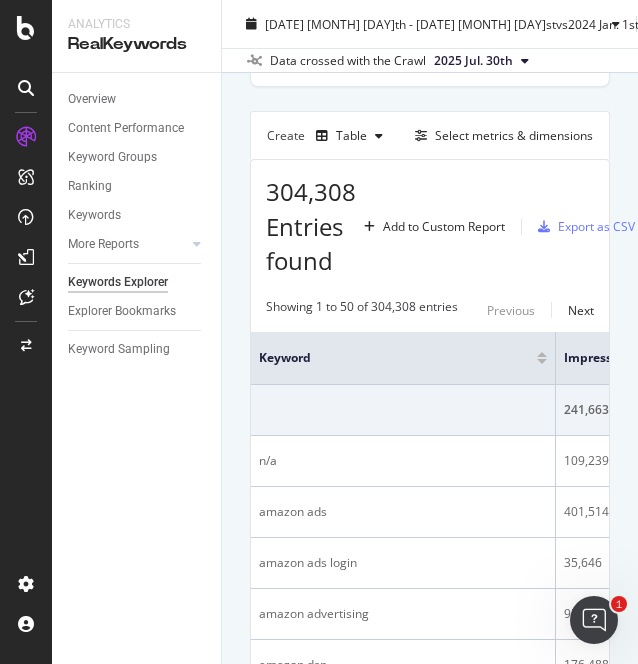 scroll, scrollTop: 0, scrollLeft: 0, axis: both 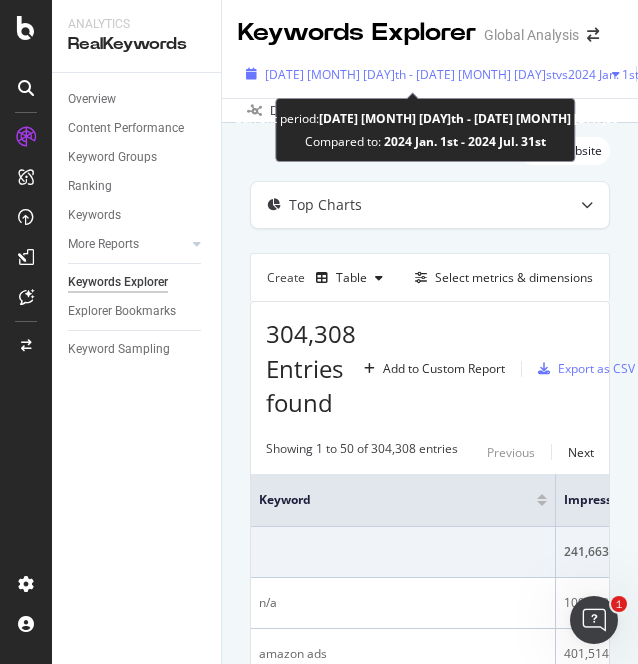 click on "[DATE] Jan. 5th - Jul. 31st  vs  [DATE] Jan. 1st - [DATE] Jul. 31st" at bounding box center (433, 74) 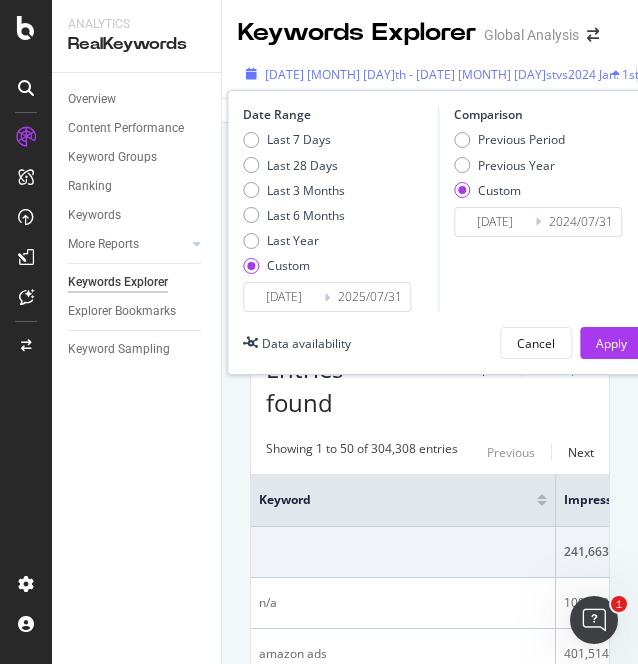 click on "[DATE] Jan. 5th - Jul. 31st  vs  [DATE] Jan. 1st - [DATE] Jul. 31st" at bounding box center [433, 74] 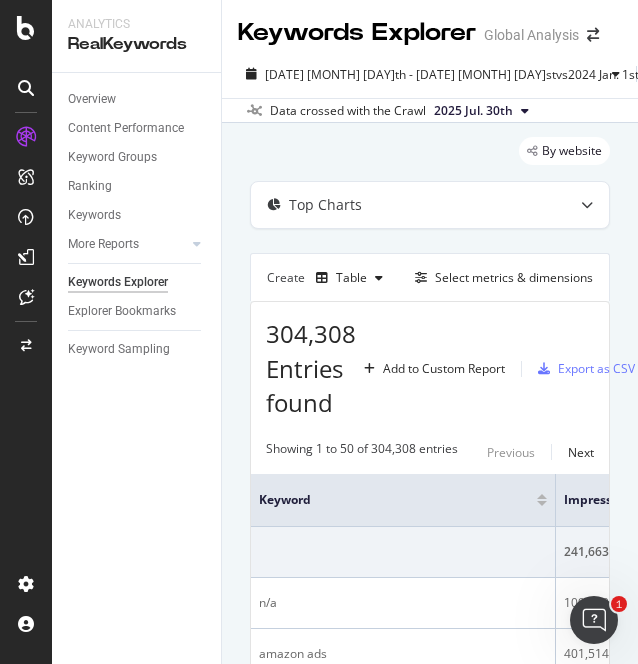 click at bounding box center [659, 74] 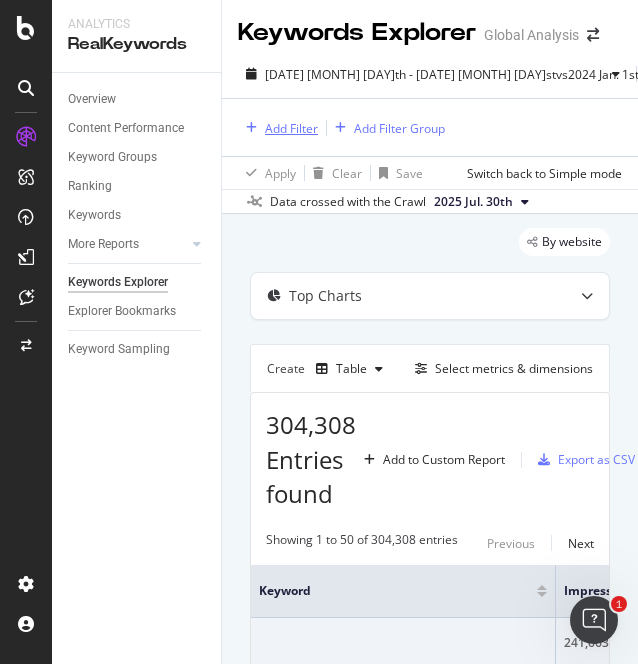 click on "Add Filter" at bounding box center (291, 128) 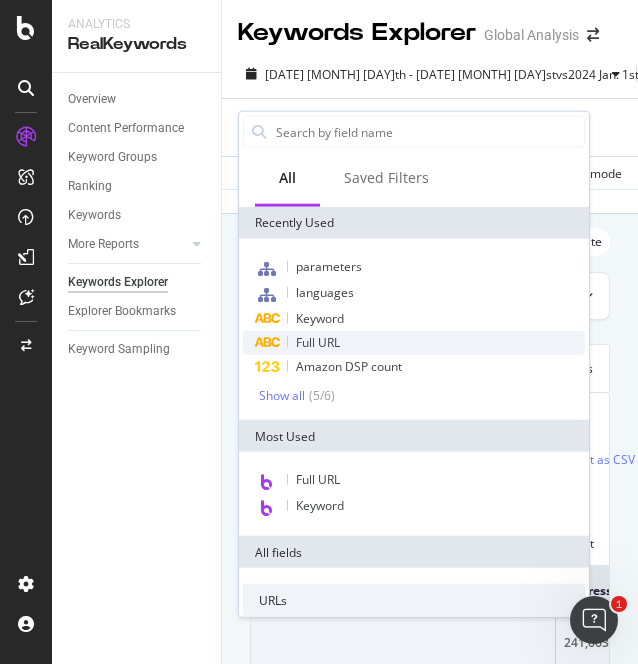 click on "Full URL" at bounding box center (414, 343) 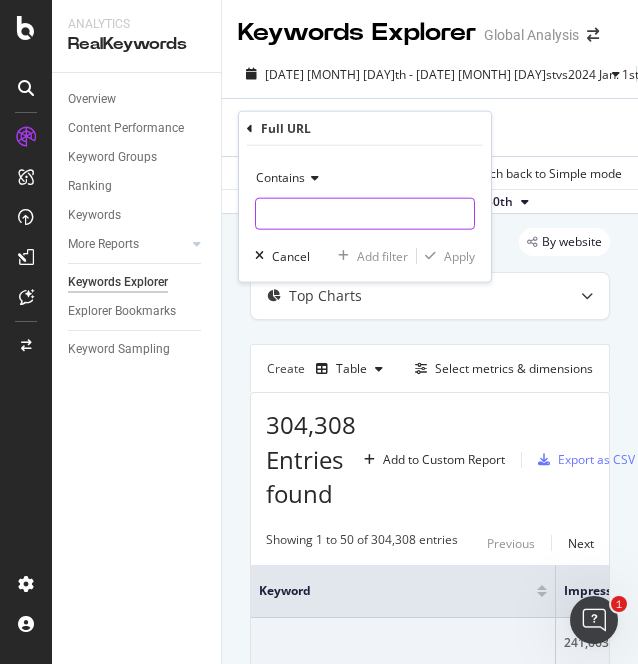 click at bounding box center [365, 214] 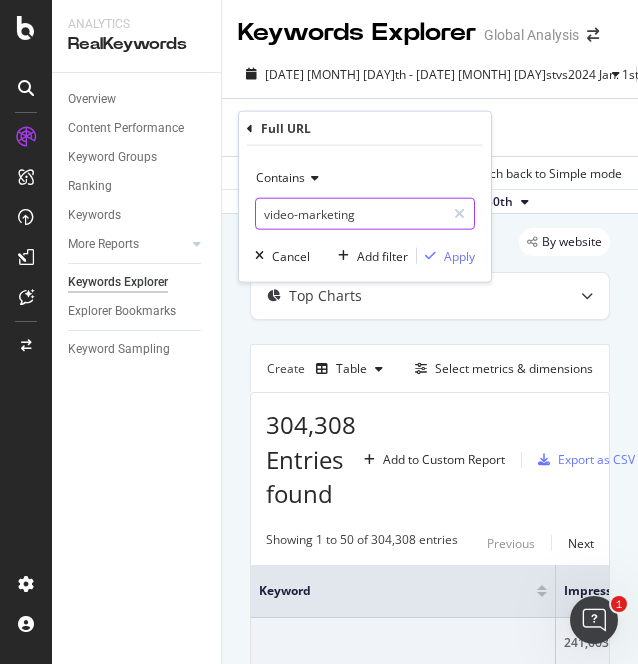 type on "video-marketing" 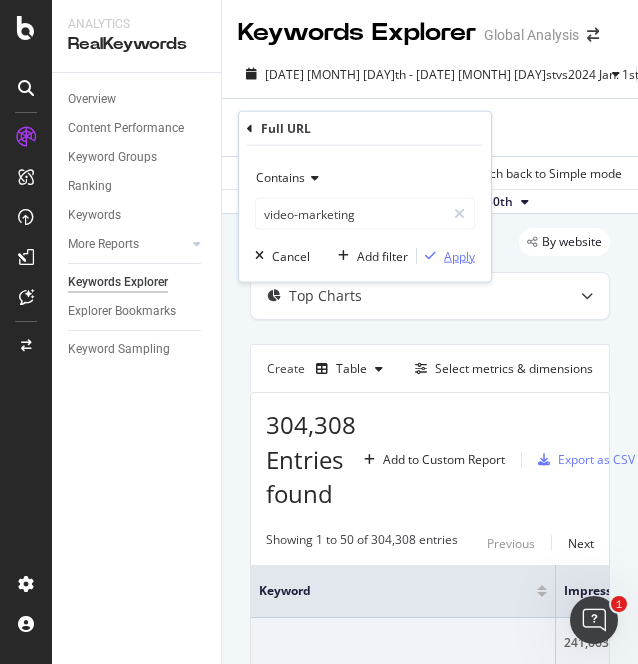 click at bounding box center [430, 256] 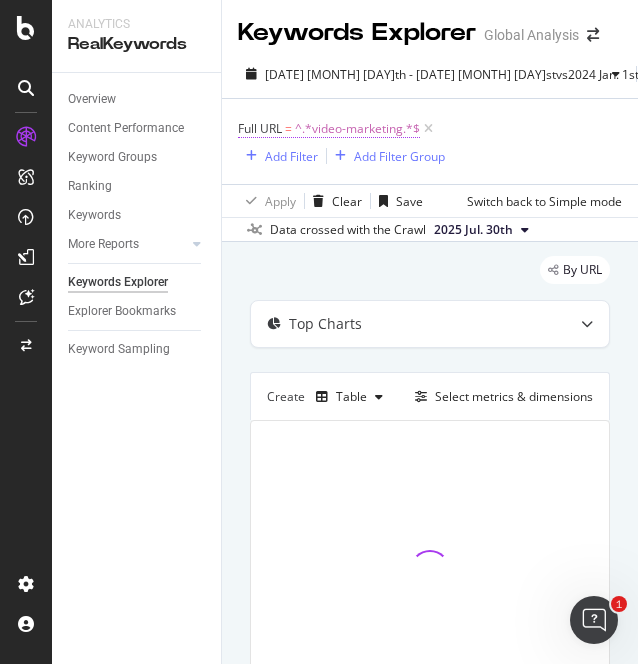 click on "^.*video-marketing.*$" at bounding box center (357, 129) 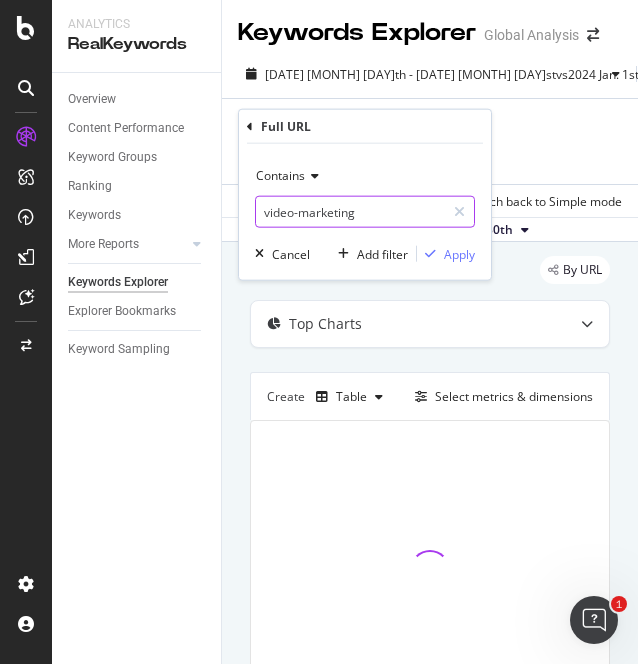 click on "video-marketing" at bounding box center (350, 212) 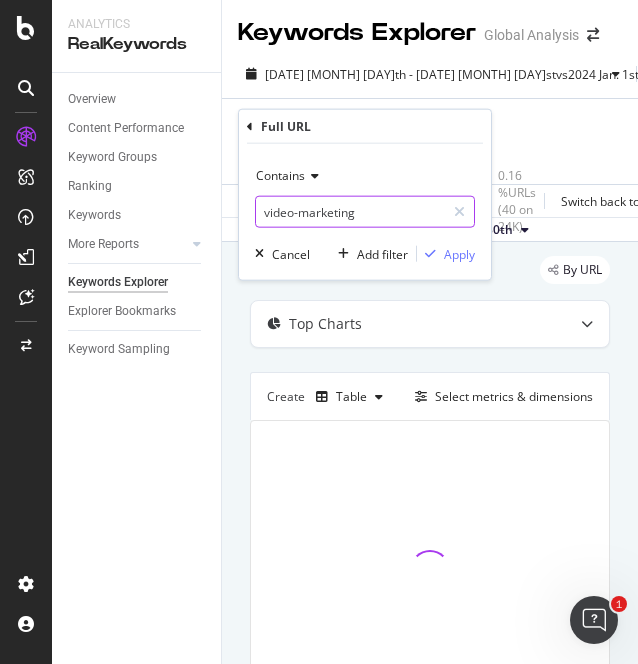 click on "video-marketing" at bounding box center [350, 212] 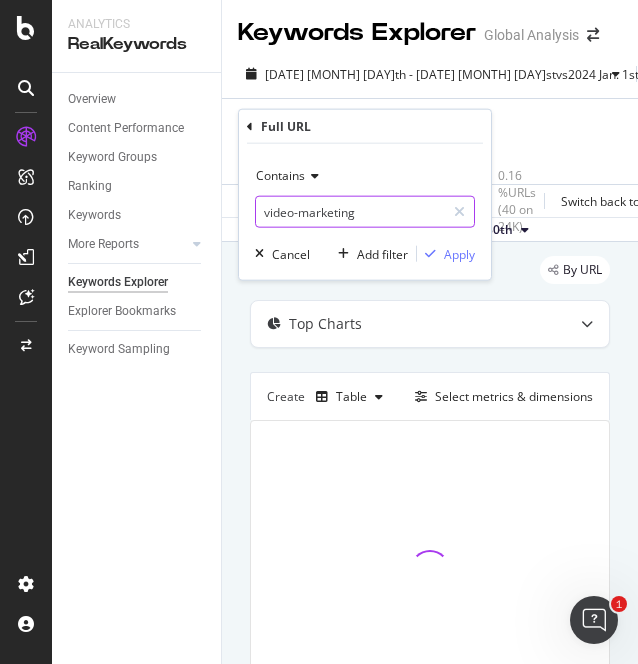 click on "video-marketing" at bounding box center (350, 212) 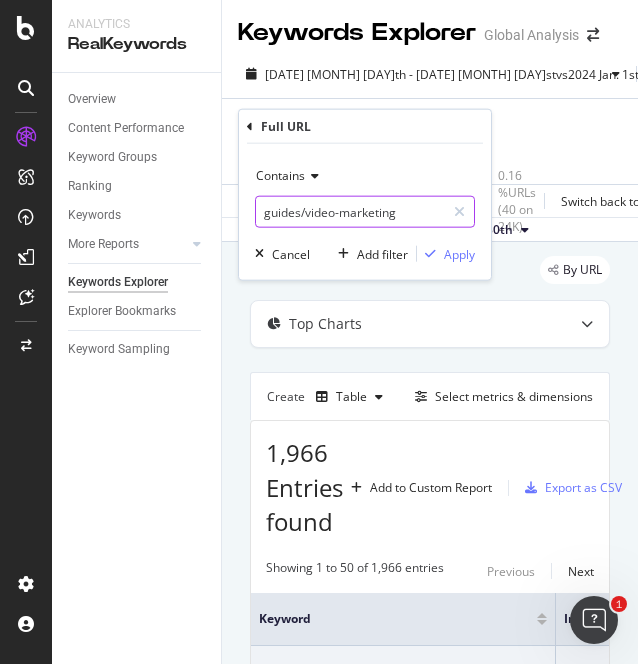 type on "guides/video-marketing" 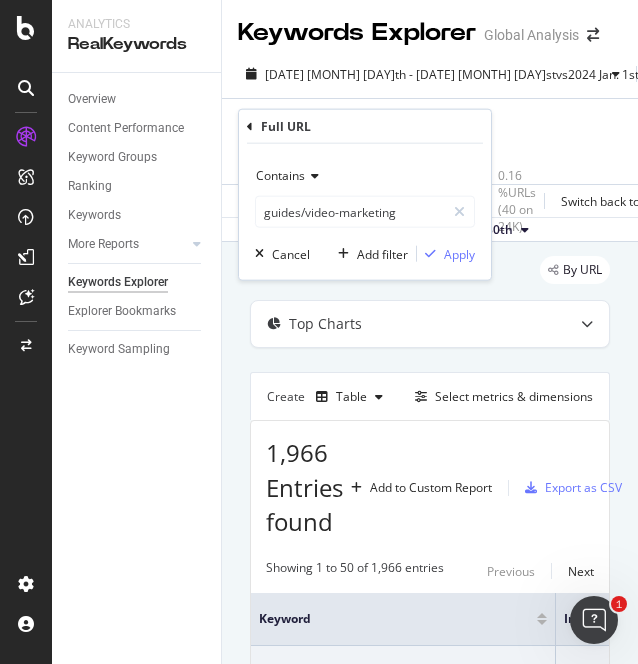 click on "Contains guides/video-marketing Cancel Add filter Apply" at bounding box center (365, 212) 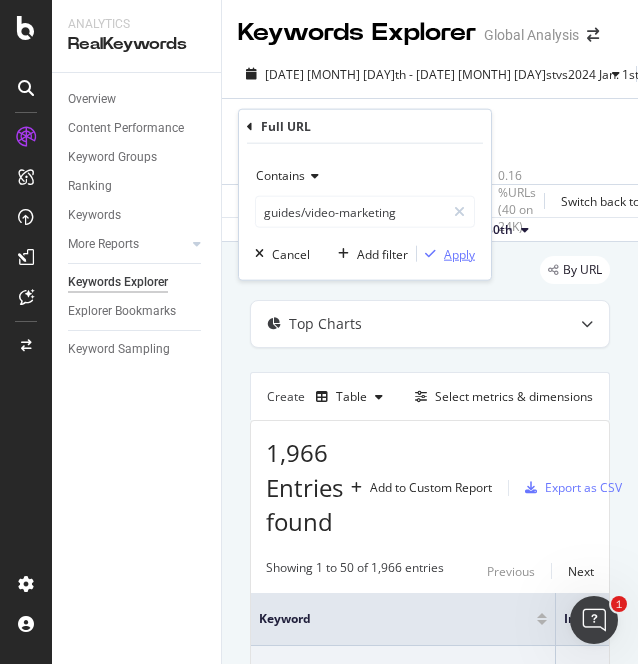 click on "Apply" at bounding box center (459, 253) 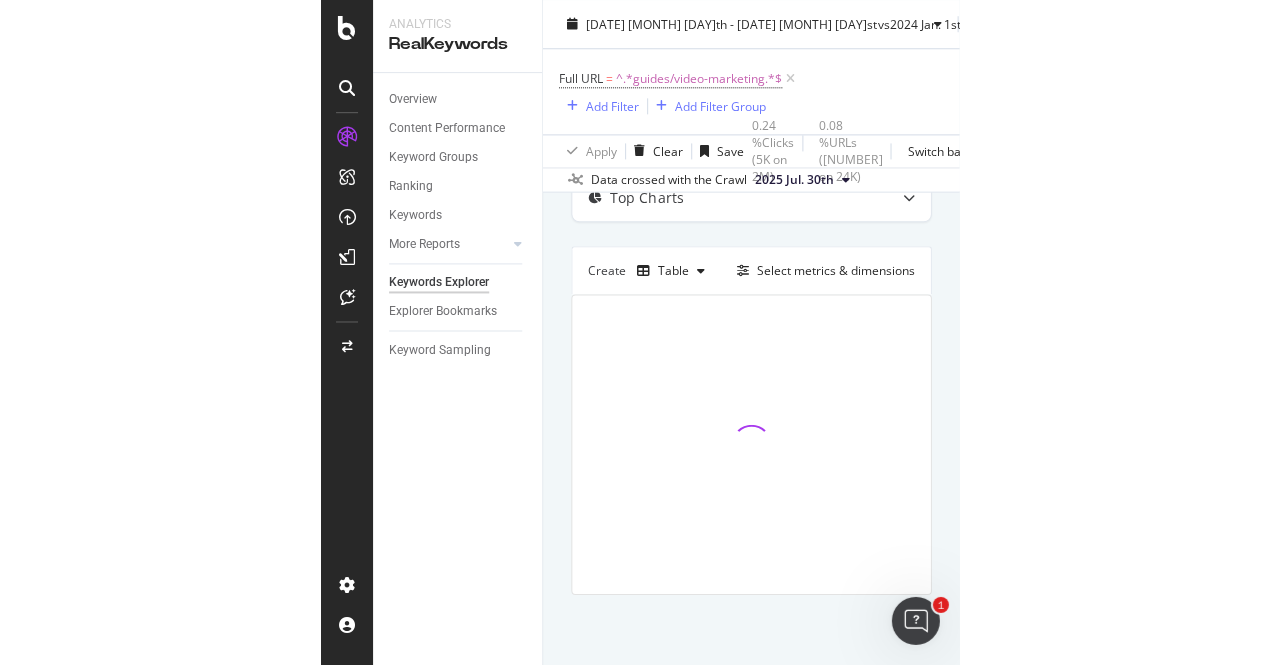 scroll, scrollTop: 128, scrollLeft: 0, axis: vertical 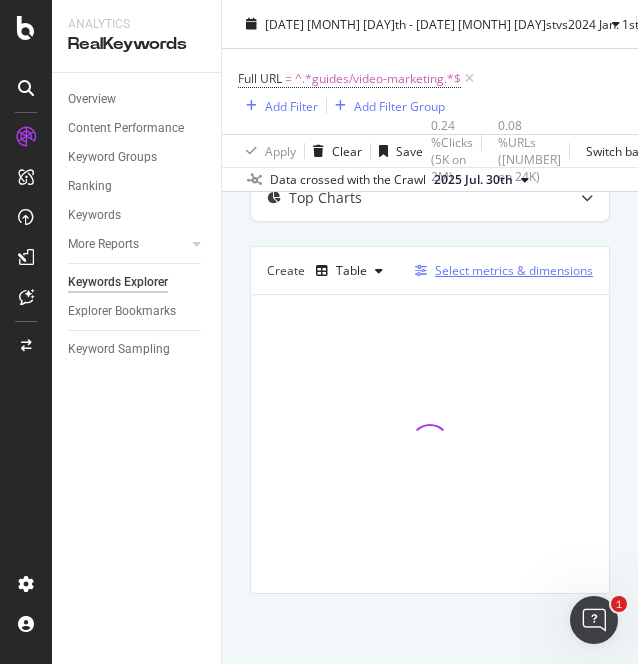 click on "Select metrics & dimensions" at bounding box center [514, 270] 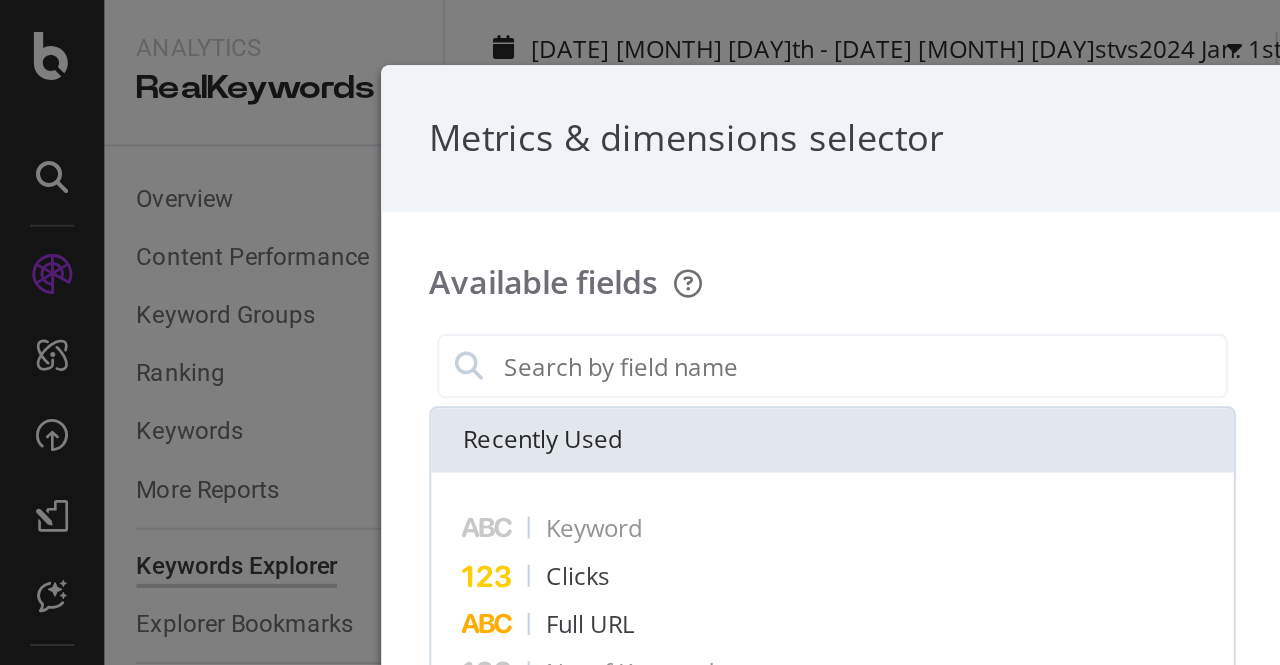 scroll, scrollTop: 102, scrollLeft: 0, axis: vertical 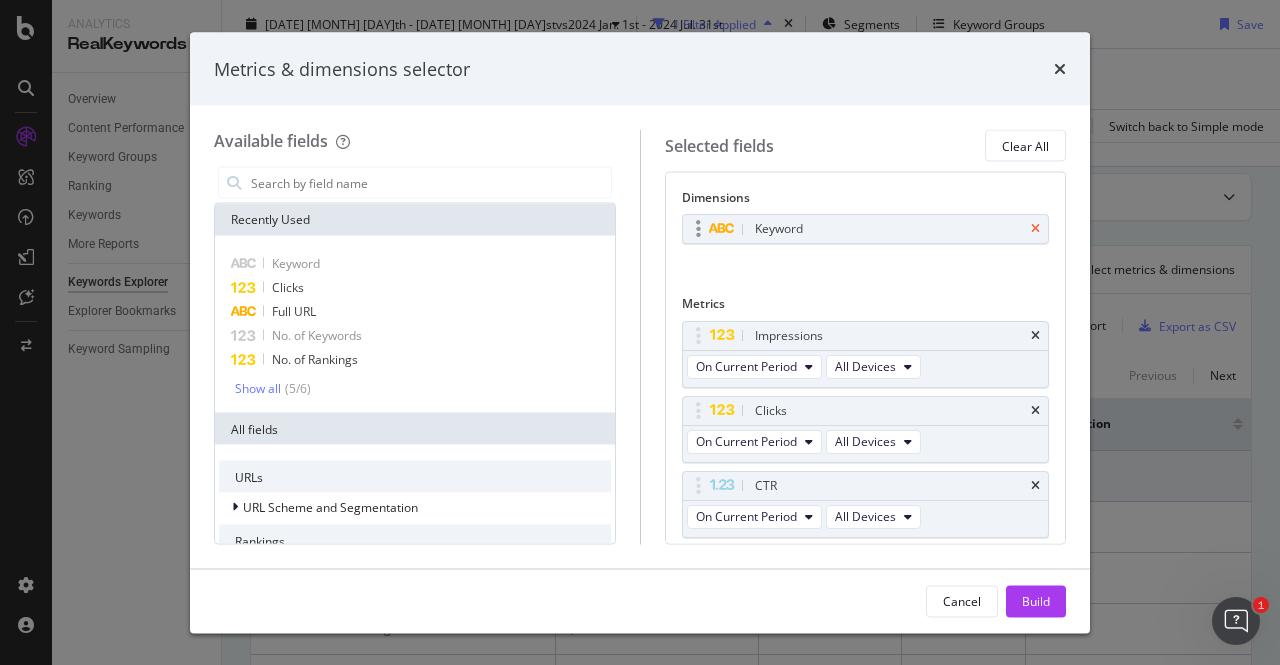 click at bounding box center [1035, 229] 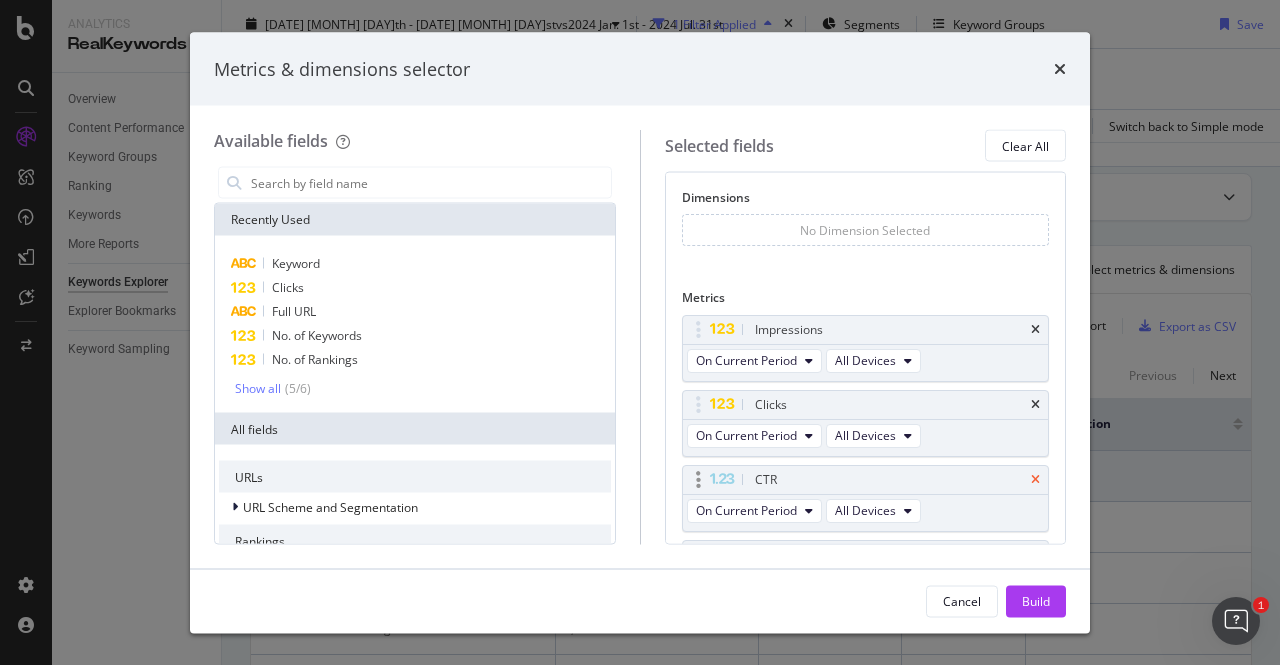 click at bounding box center (1035, 479) 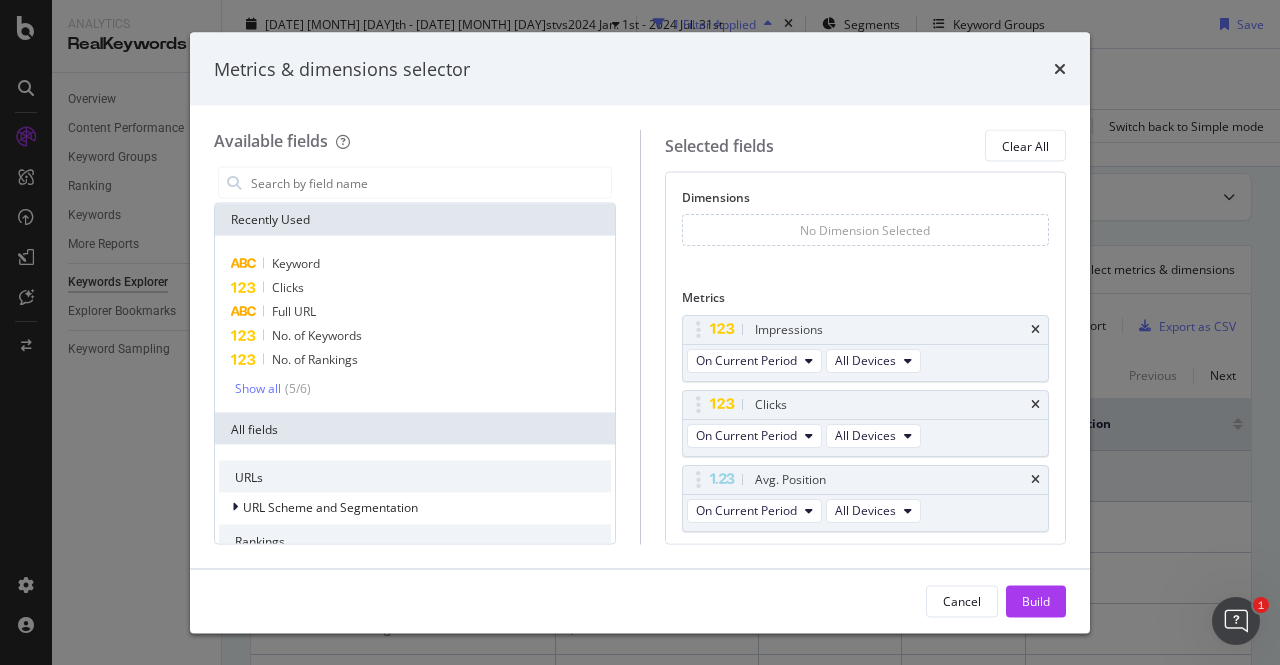 click at bounding box center [1035, 479] 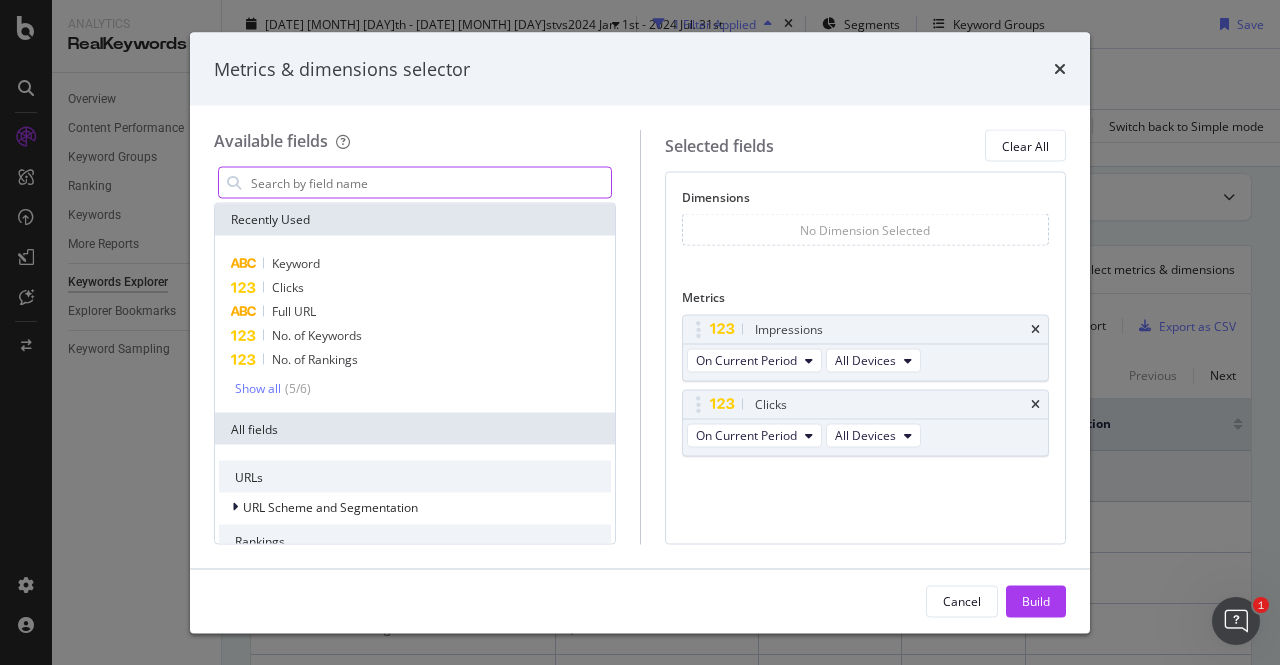 click at bounding box center (430, 183) 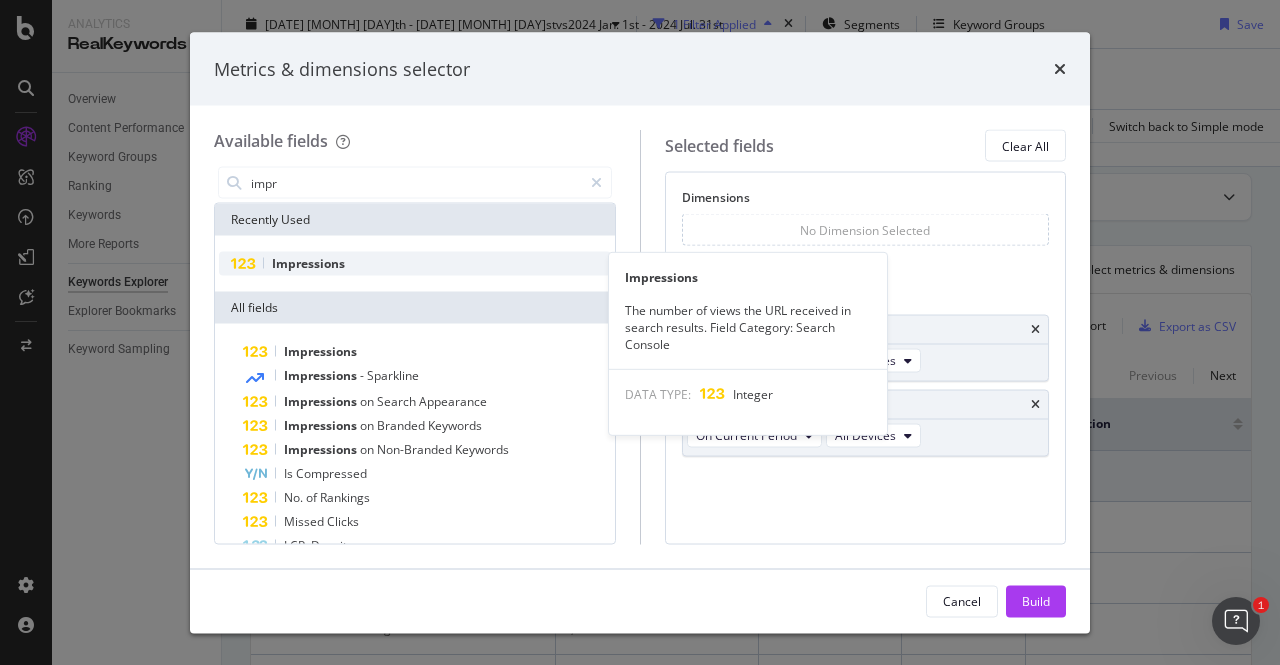 click on "Impressions" at bounding box center (415, 264) 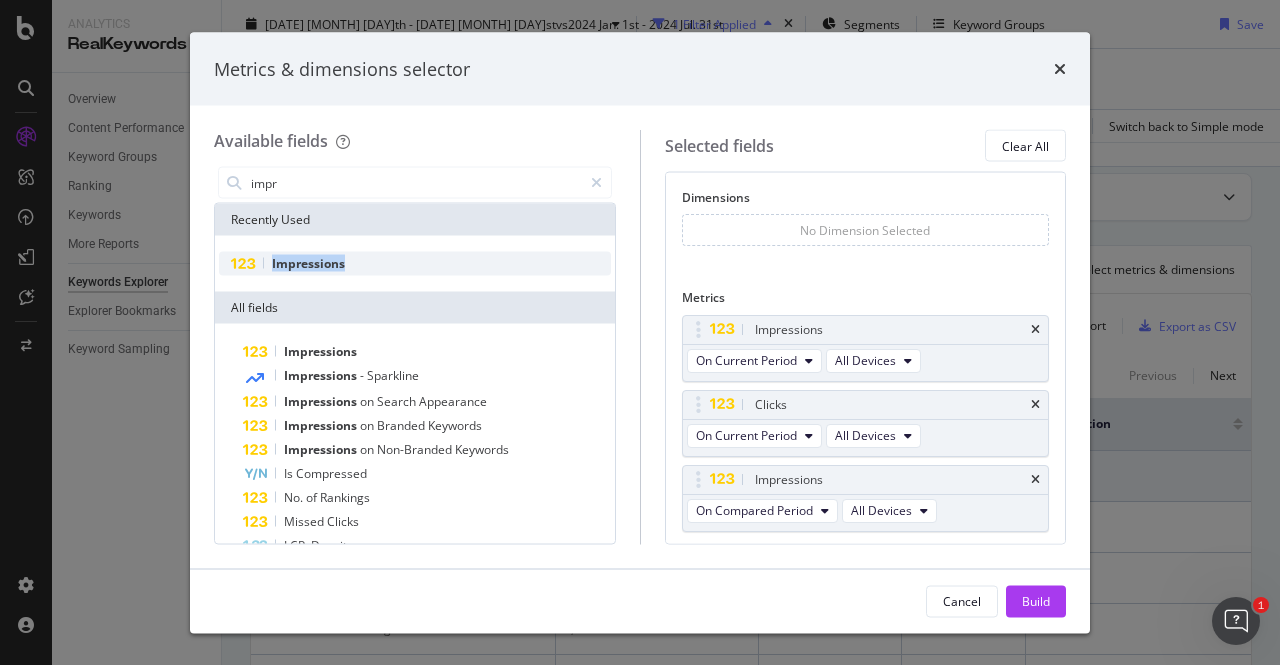 click on "Impressions" at bounding box center (415, 264) 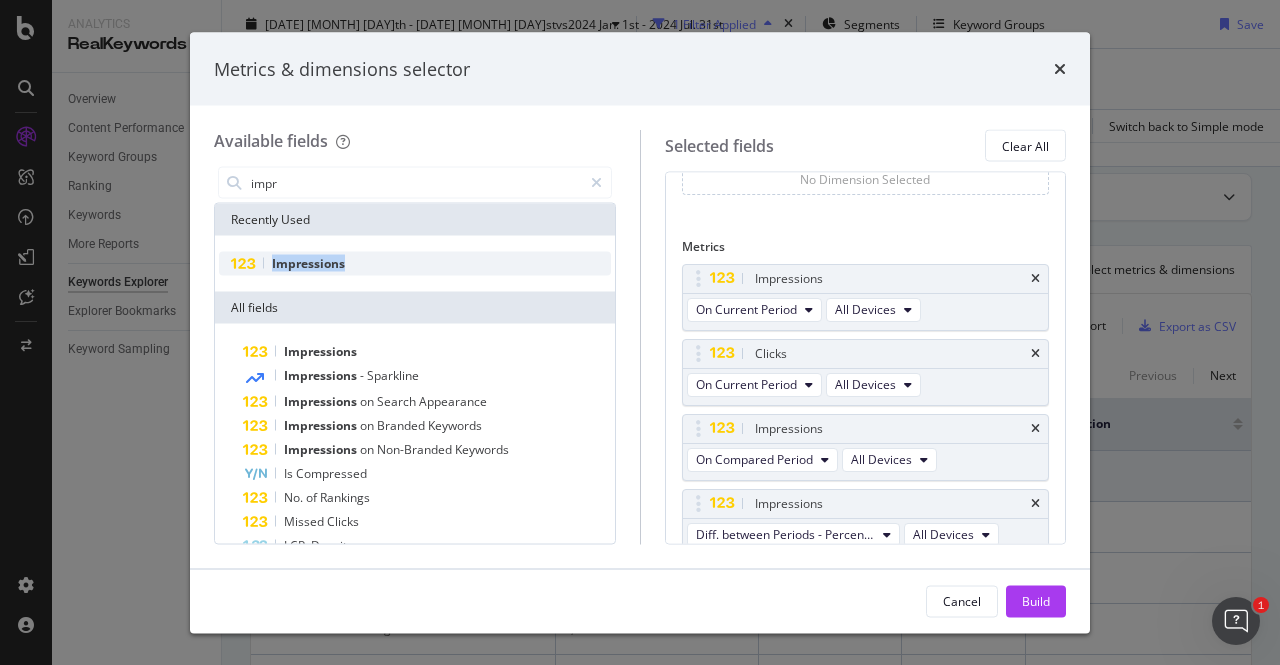 scroll, scrollTop: 58, scrollLeft: 0, axis: vertical 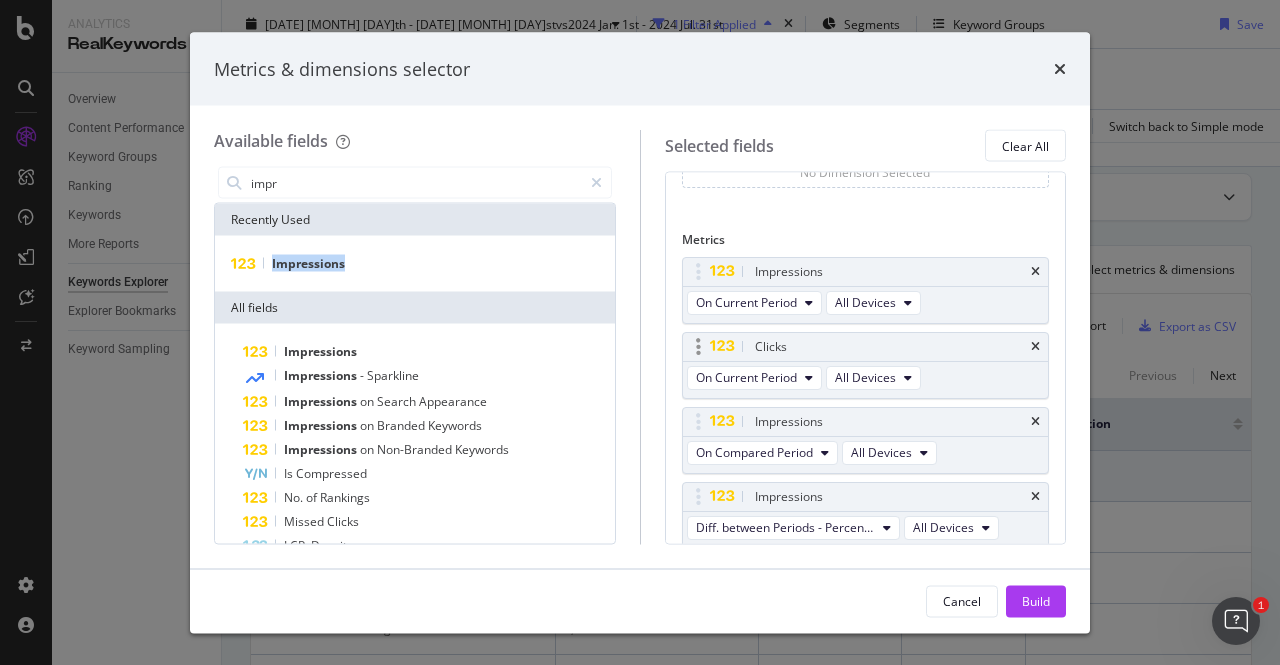 click on "Clicks" at bounding box center (866, 346) 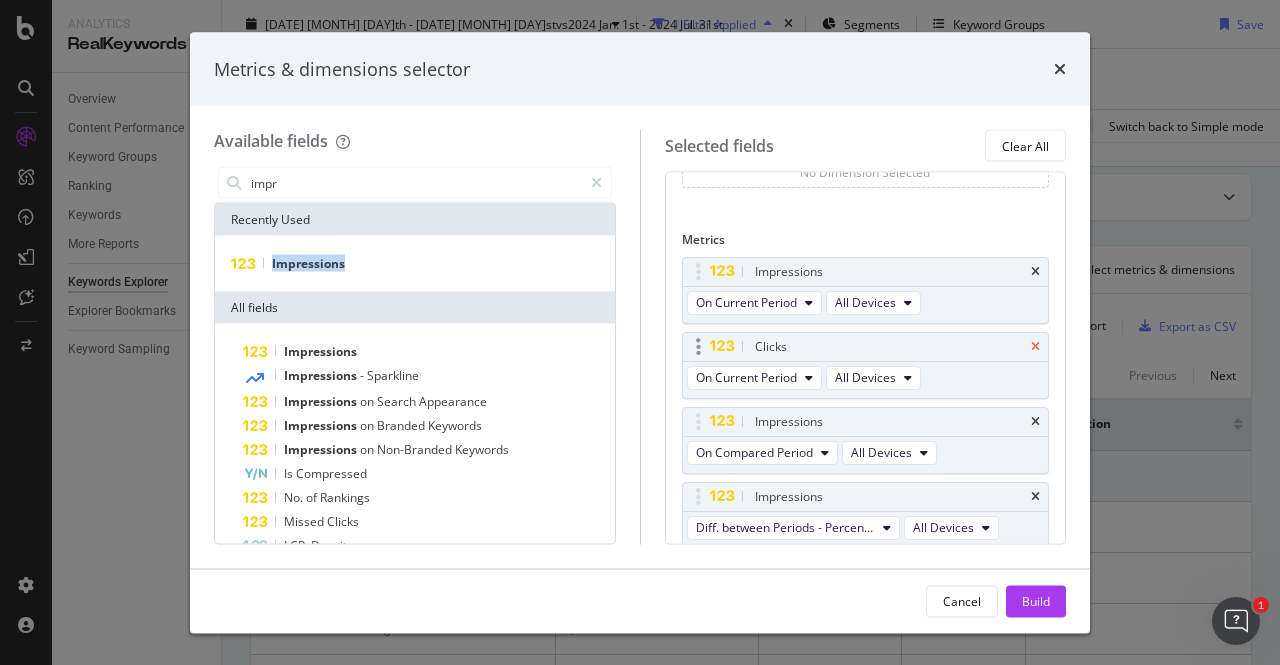 click at bounding box center (1035, 346) 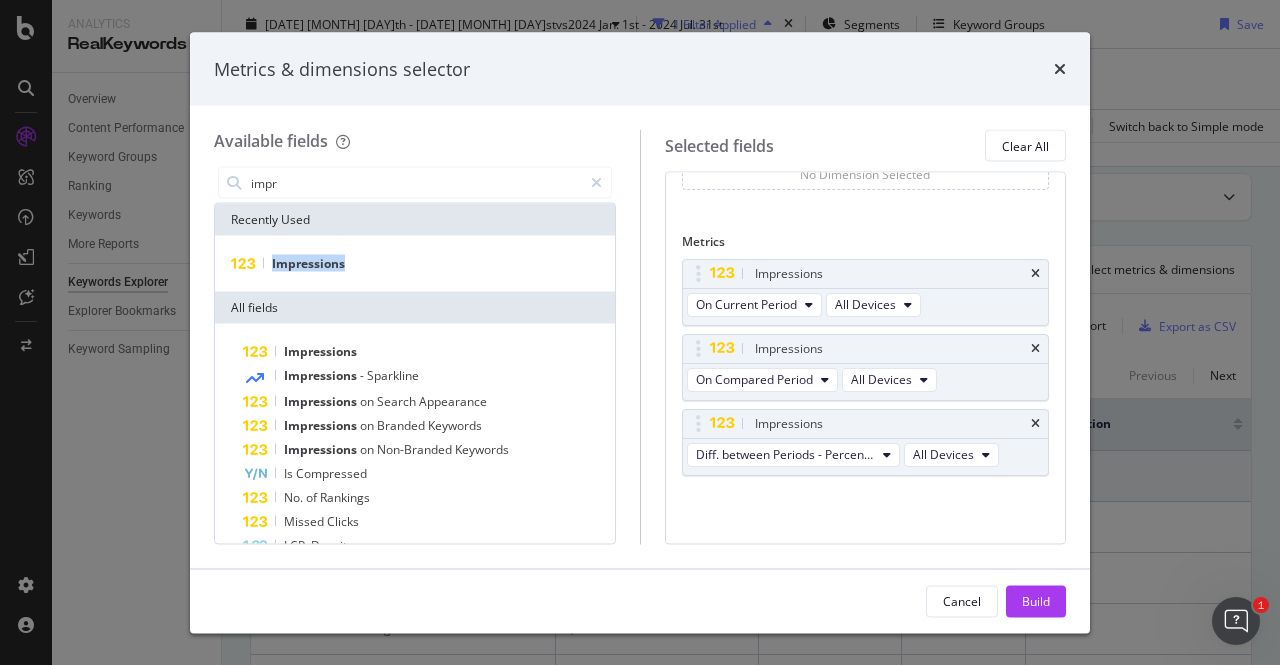 scroll, scrollTop: 50, scrollLeft: 0, axis: vertical 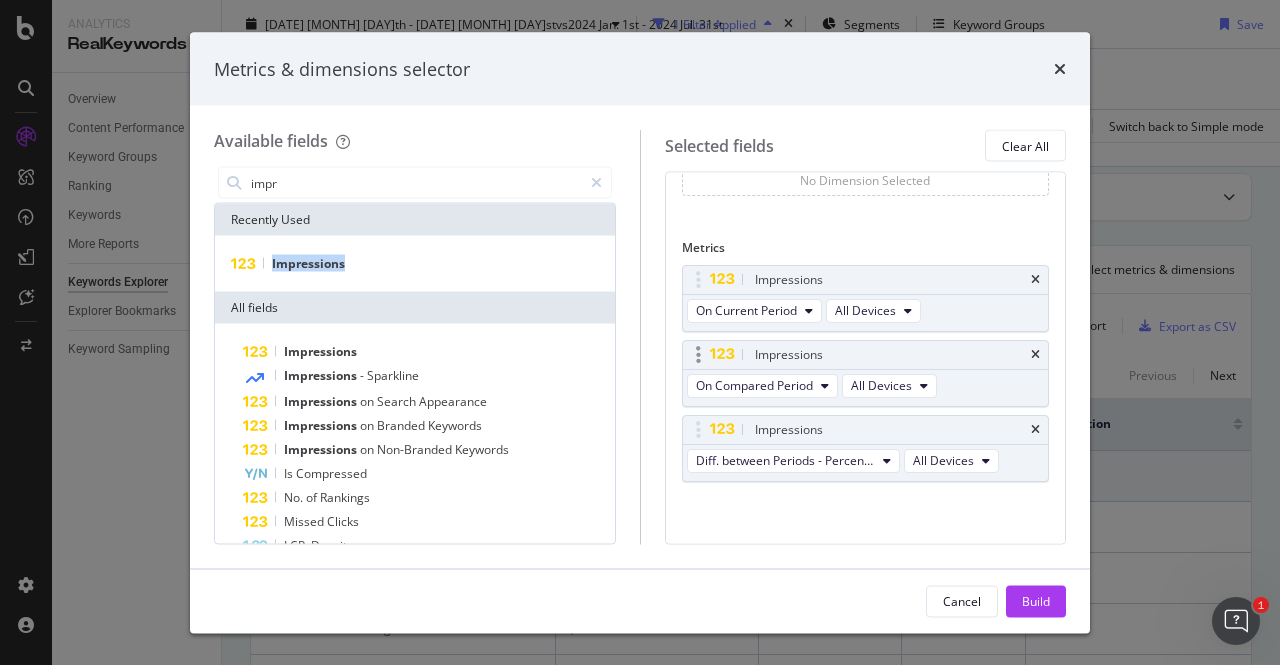 click on "Impressions" at bounding box center (866, 354) 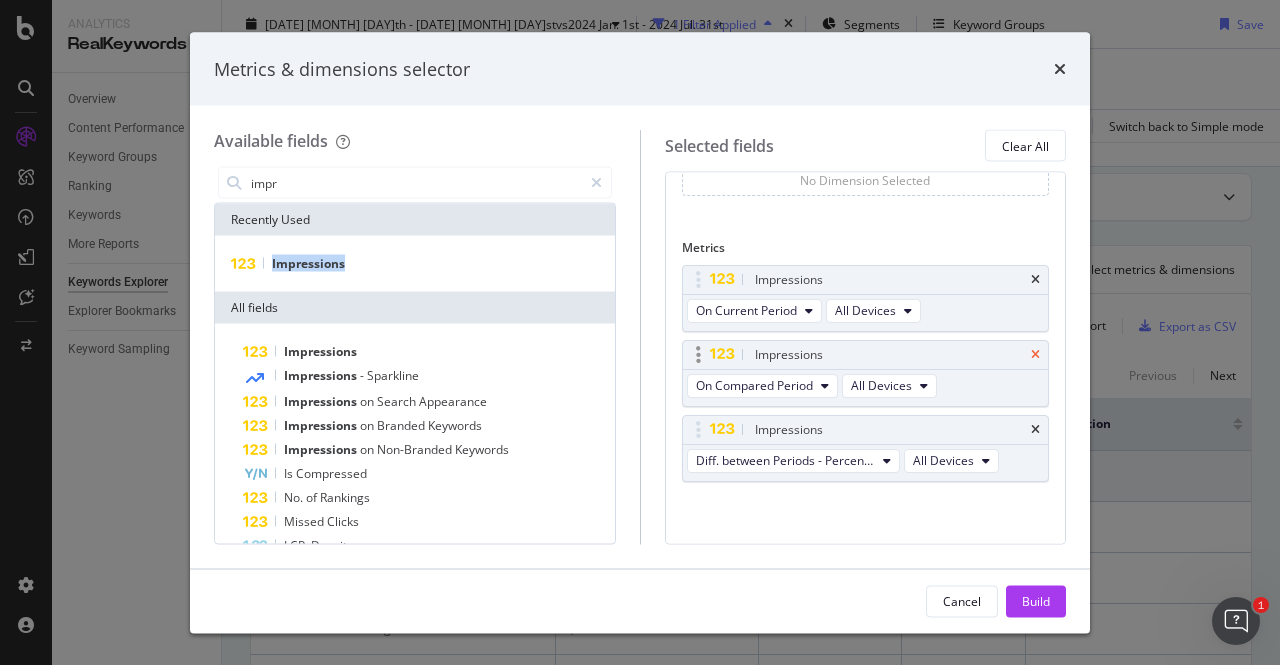 click at bounding box center (1035, 354) 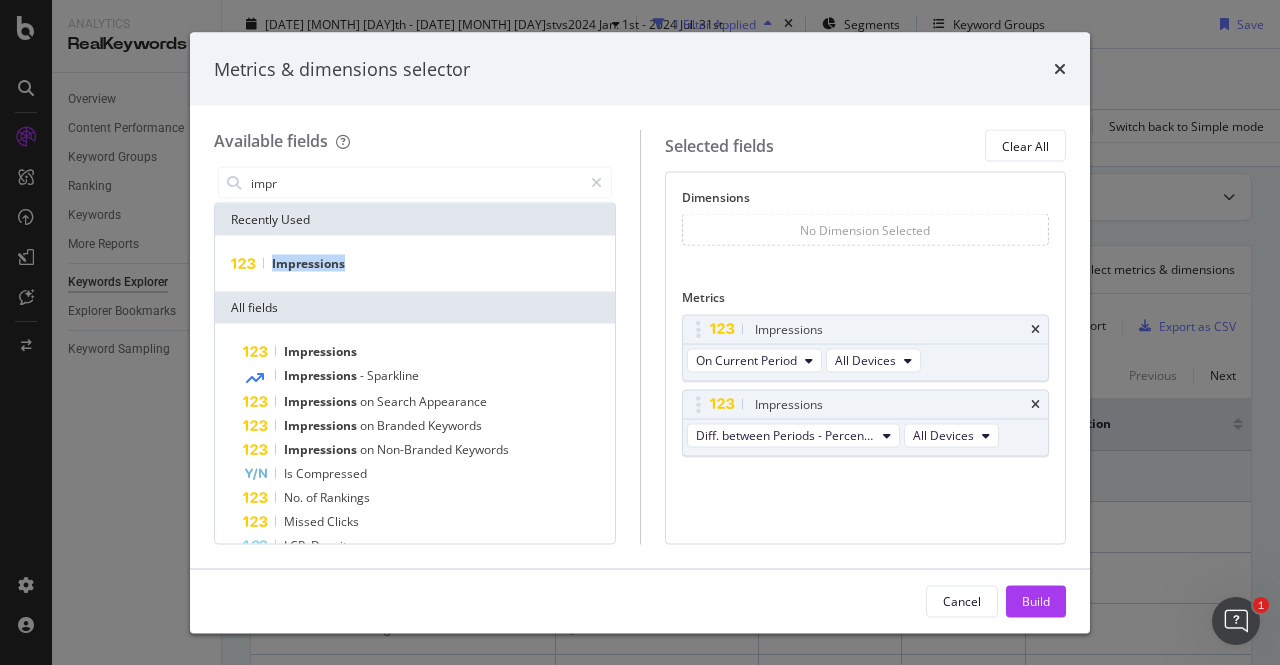 scroll, scrollTop: 0, scrollLeft: 0, axis: both 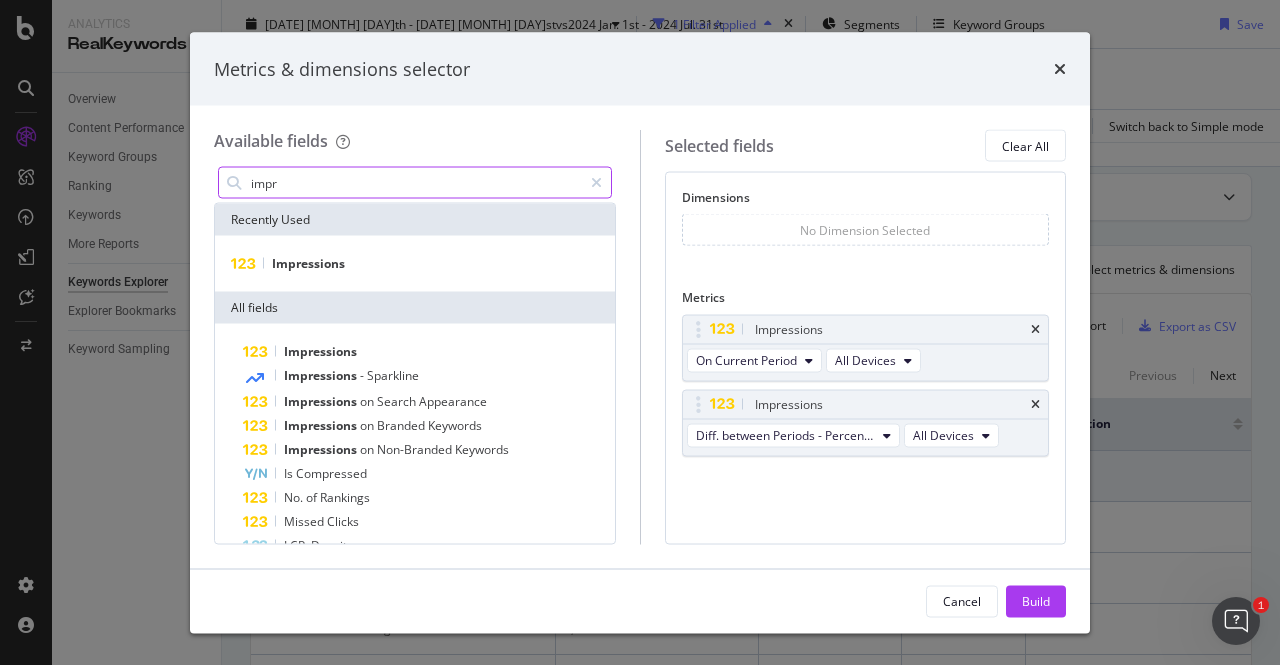 click on "impr" at bounding box center (415, 183) 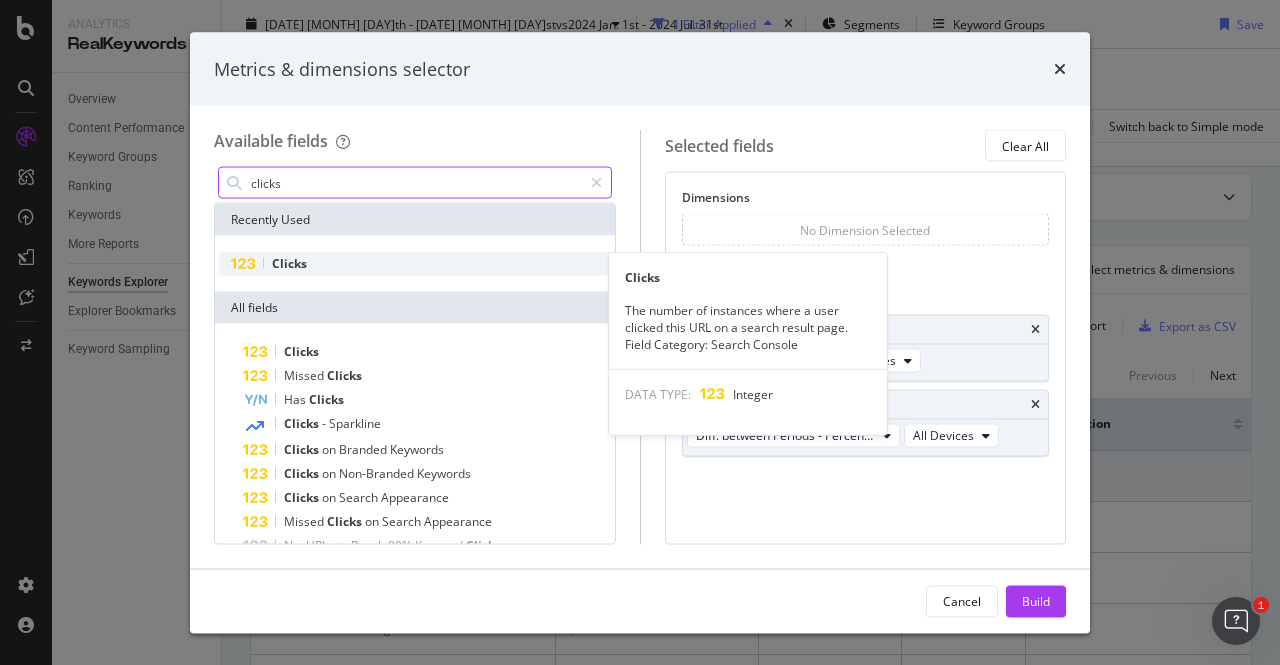 type on "clicks" 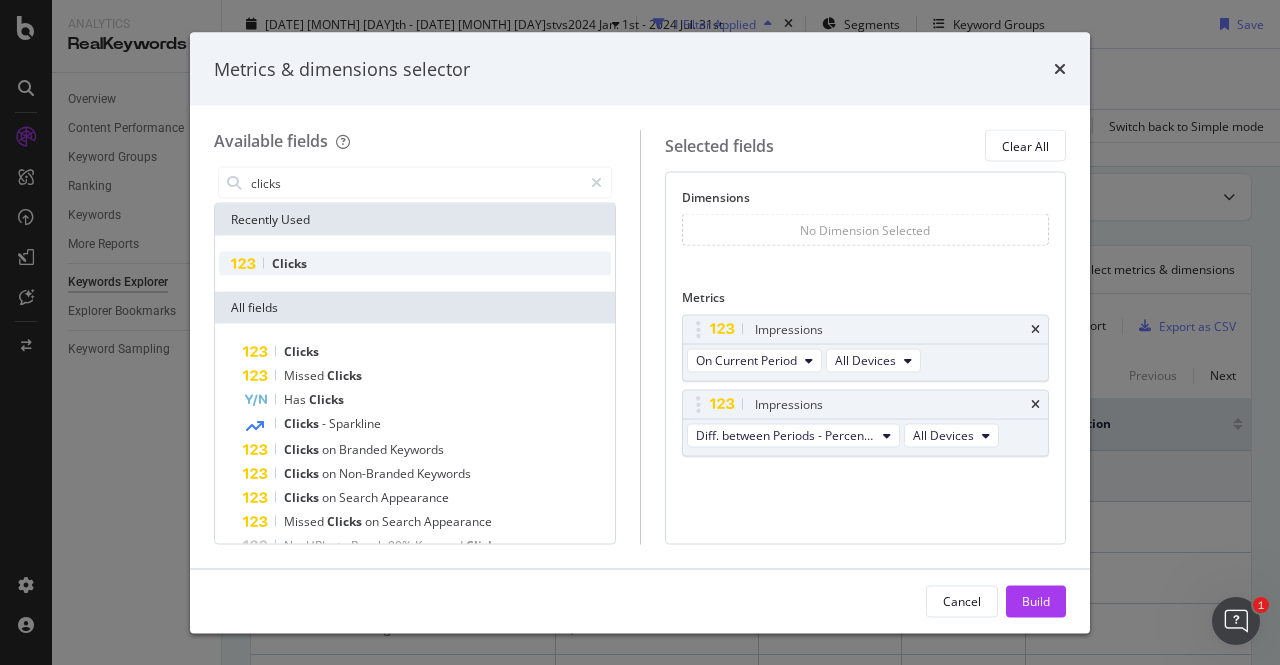 click on "Clicks" at bounding box center [289, 263] 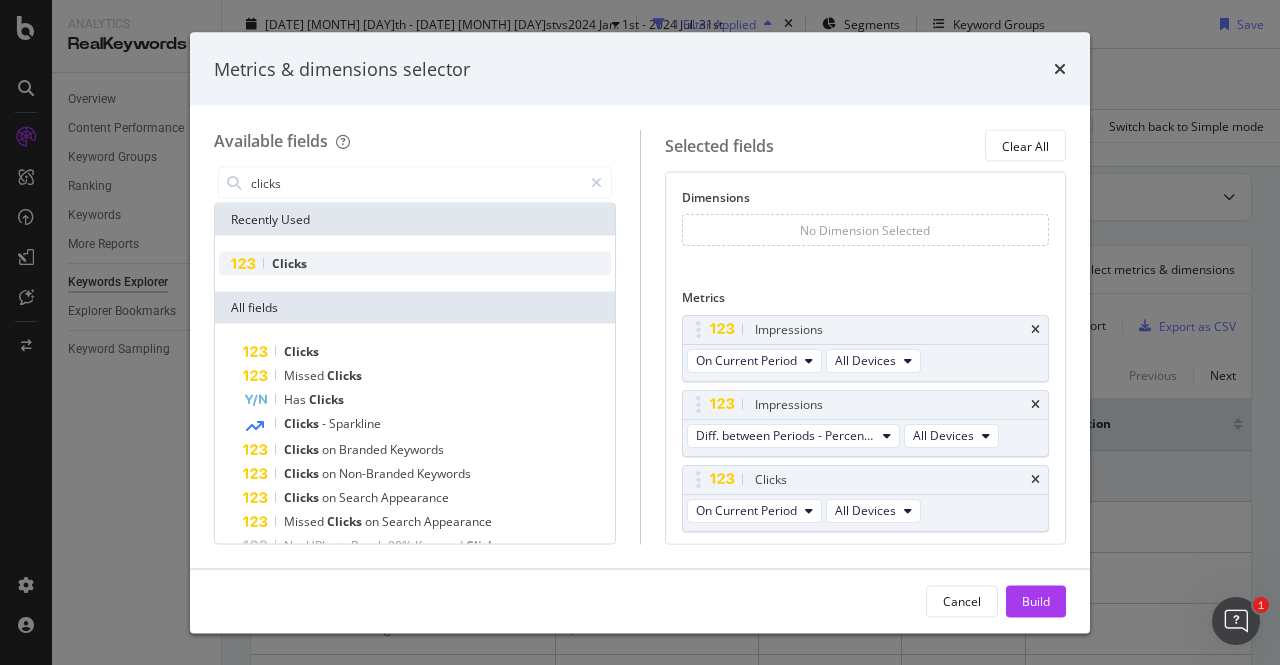 click on "Clicks" at bounding box center (289, 263) 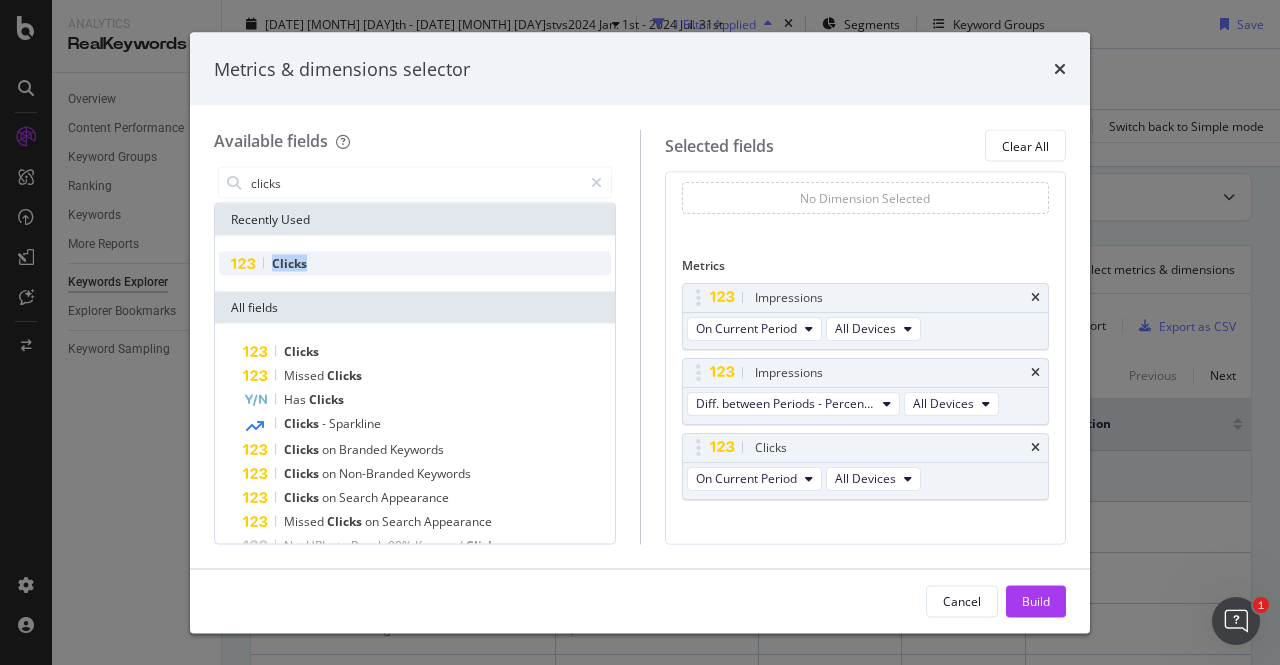 click on "Clicks" at bounding box center [289, 263] 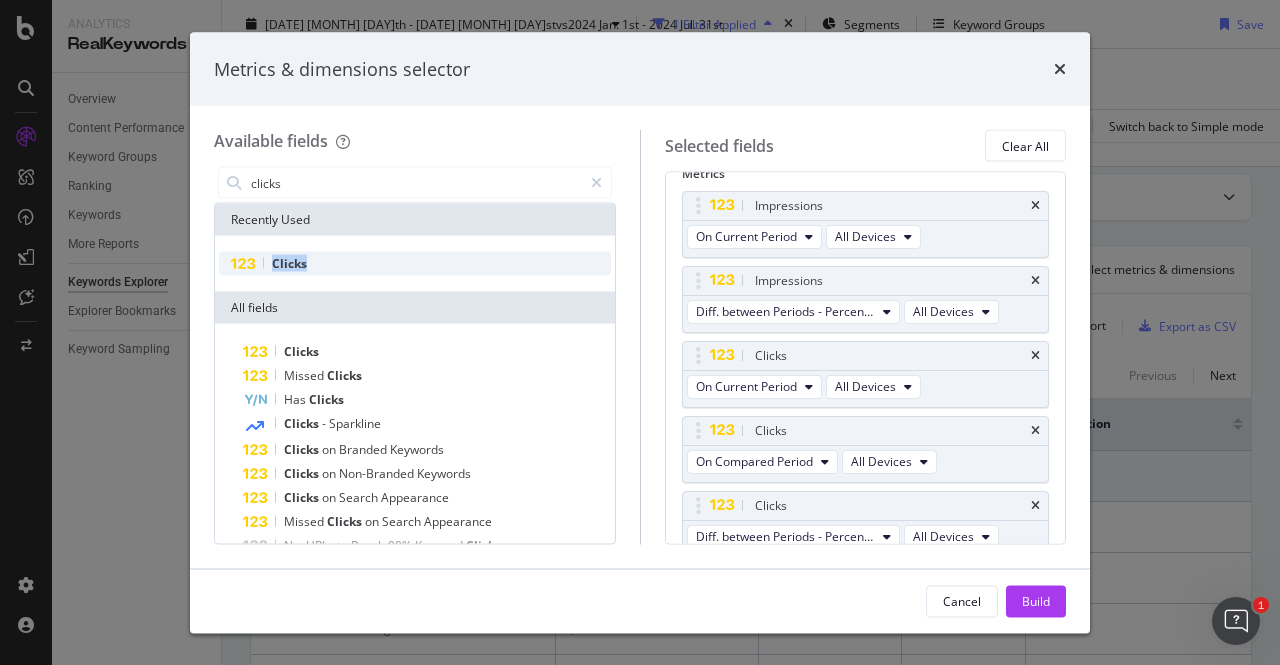 scroll, scrollTop: 133, scrollLeft: 0, axis: vertical 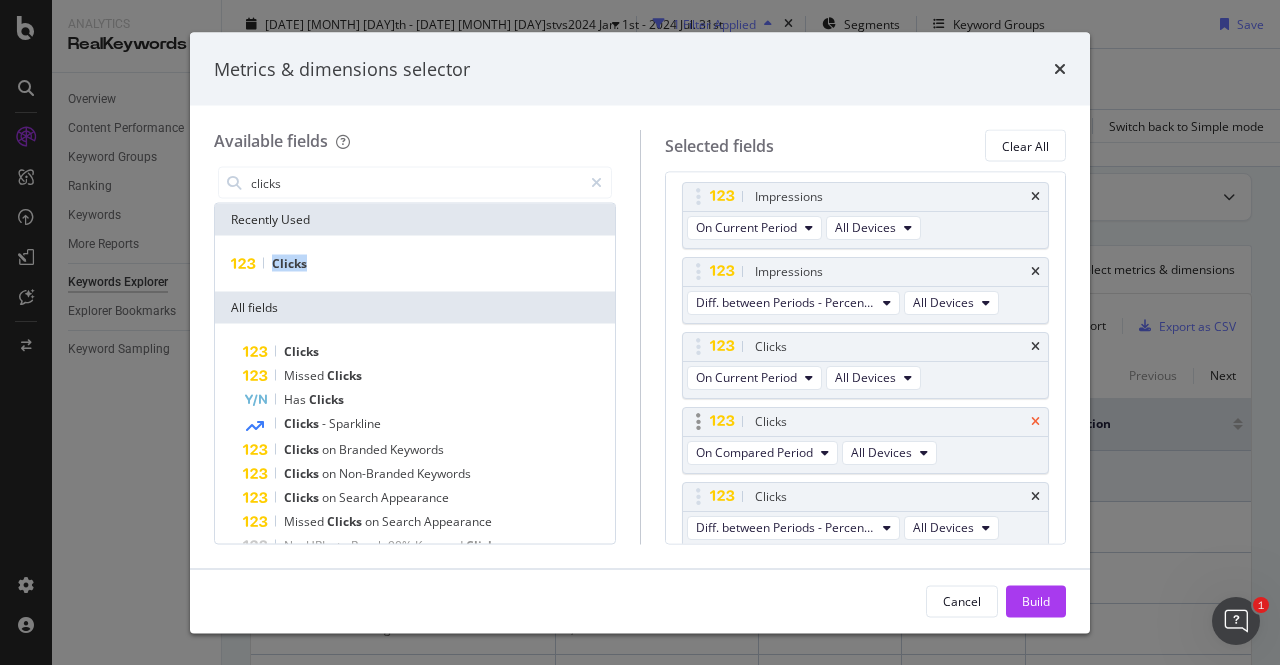 click at bounding box center (1035, 421) 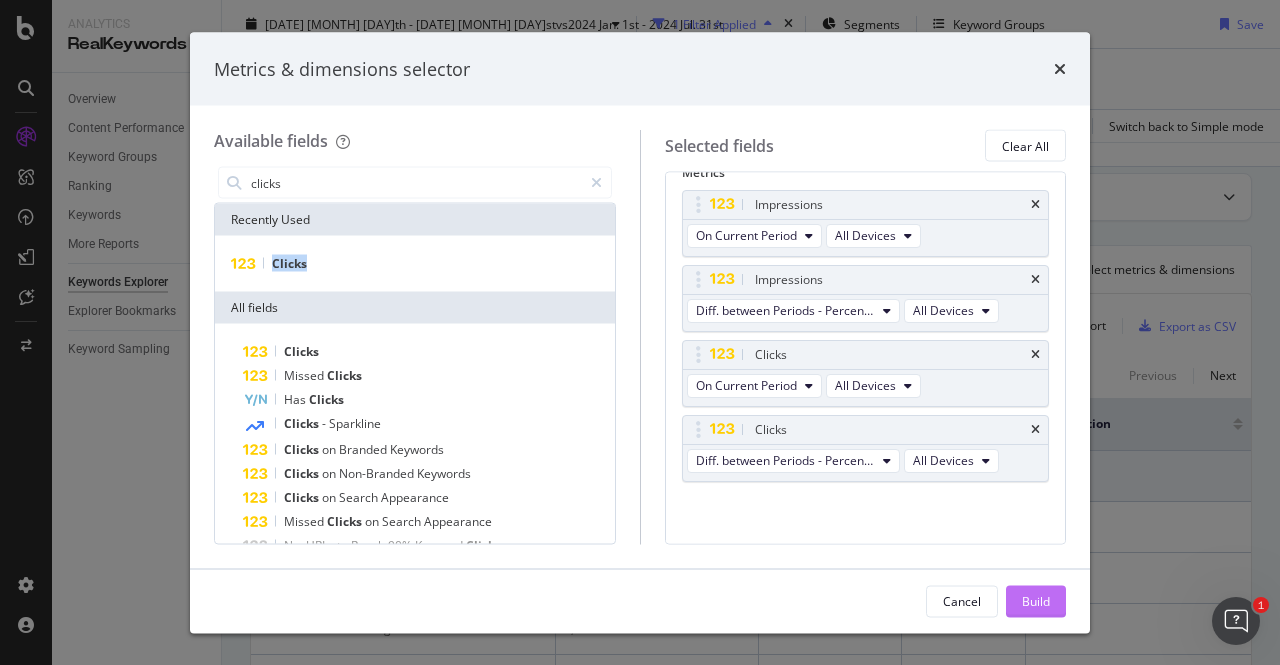 click on "Build" at bounding box center (1036, 601) 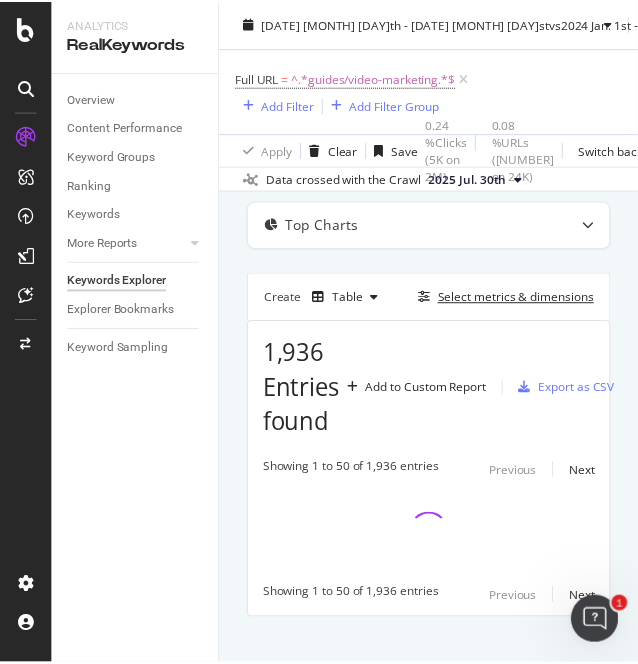 scroll, scrollTop: 124, scrollLeft: 0, axis: vertical 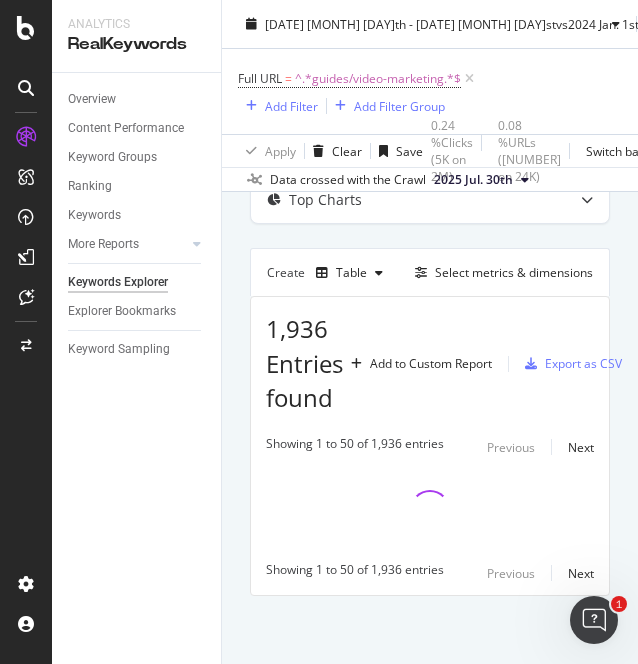 click on "Overview Content Performance Keyword Groups Ranking Keywords More Reports Countries Devices Content Structure Keywords Explorer Explorer Bookmarks Keyword Sampling" at bounding box center (136, 368) 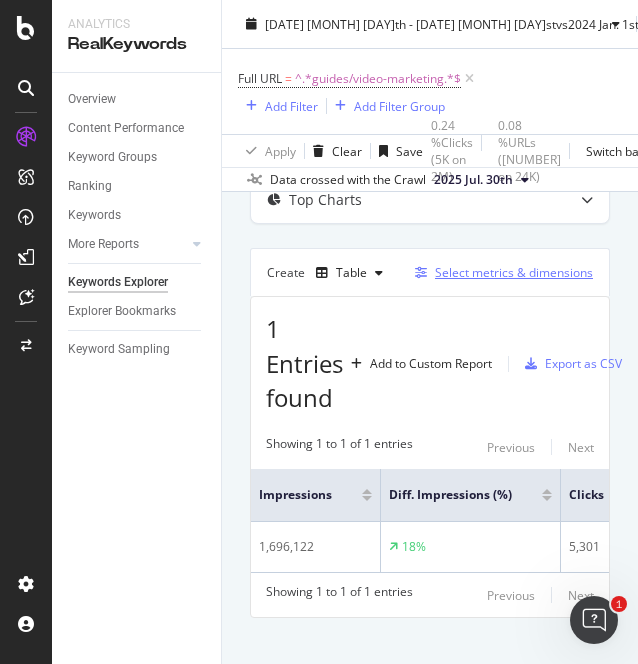 click on "Select metrics & dimensions" at bounding box center (514, 272) 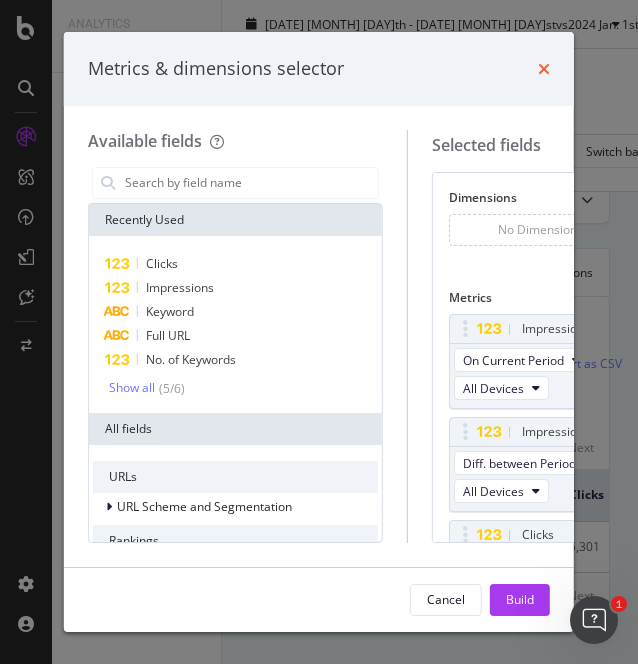 click at bounding box center [544, 69] 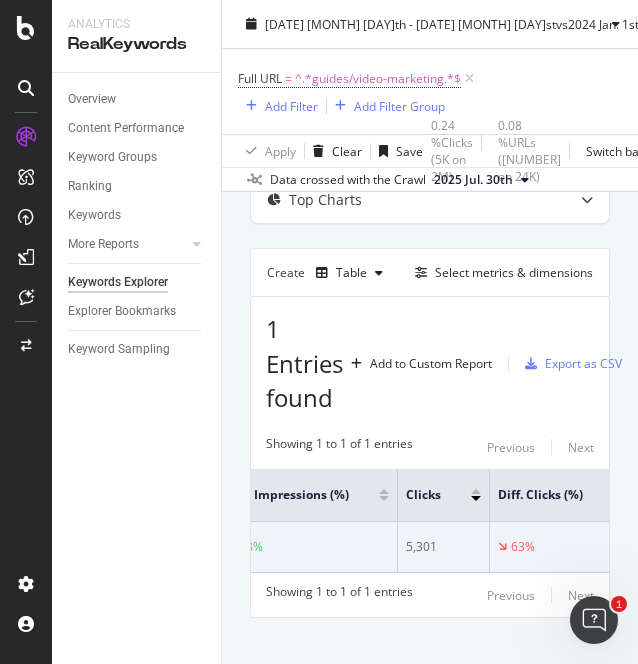scroll, scrollTop: 0, scrollLeft: 164, axis: horizontal 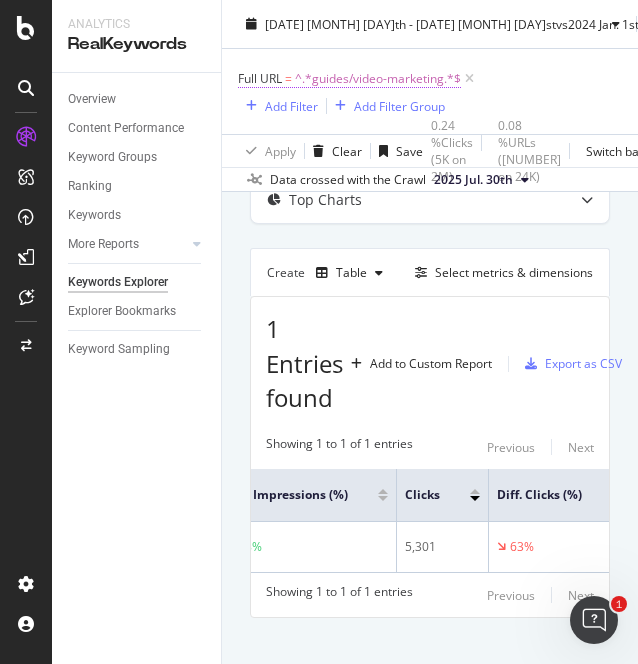 click on "^.*guides/video-marketing.*$" at bounding box center [378, 79] 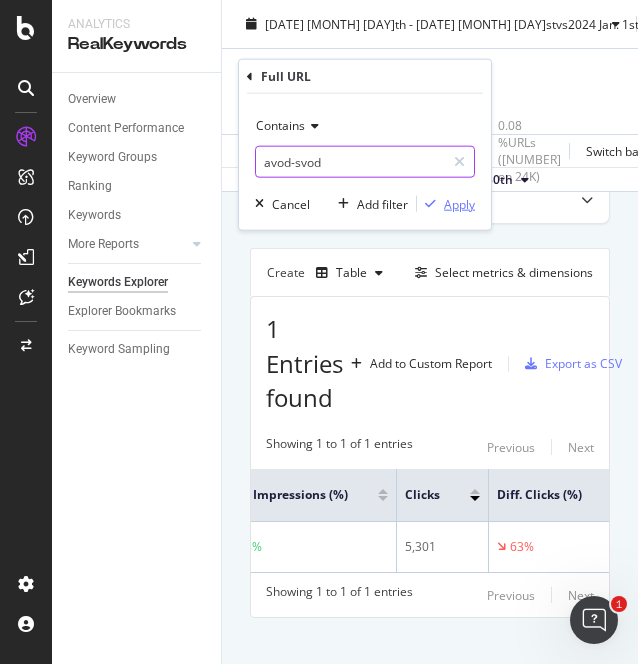 type on "avod-svod" 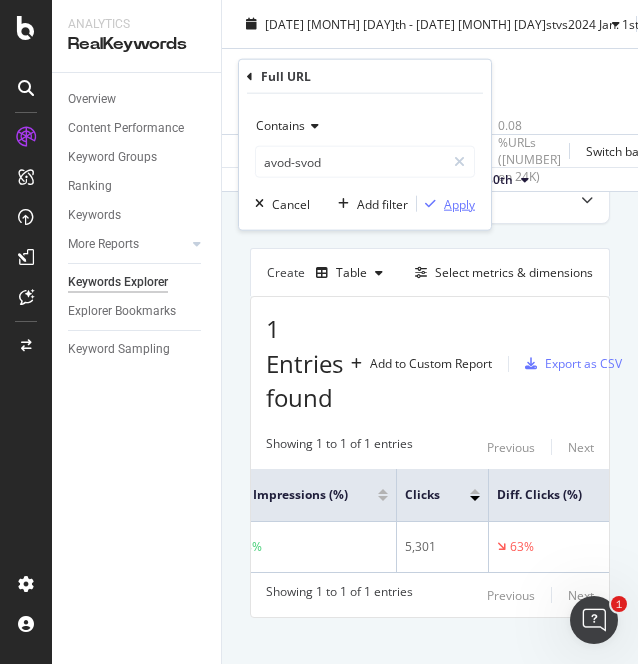 click on "Apply" at bounding box center [459, 203] 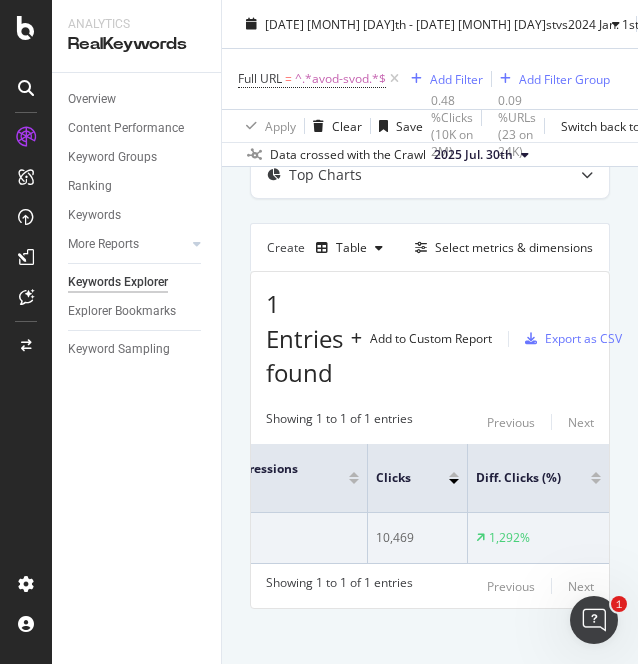 scroll, scrollTop: 0, scrollLeft: 204, axis: horizontal 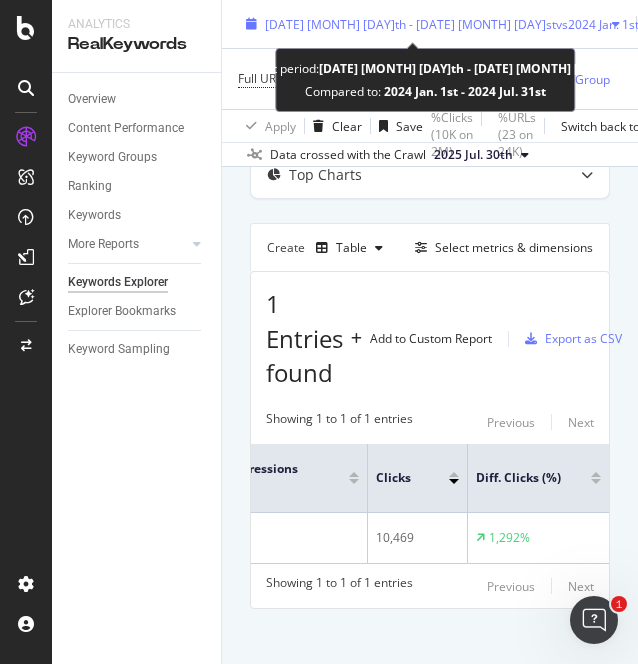 click on "vs  2024 Jan. 1st - 2024 Jul. 31st" at bounding box center (639, 23) 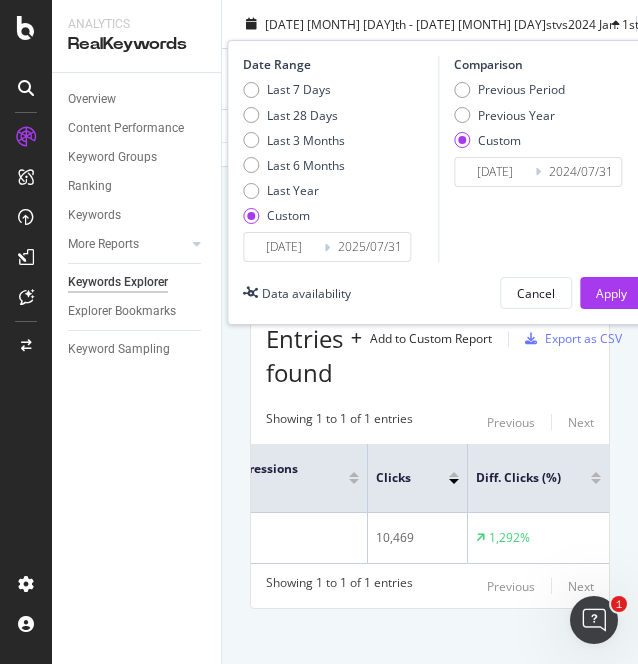 click on "[DATE]" at bounding box center [284, 247] 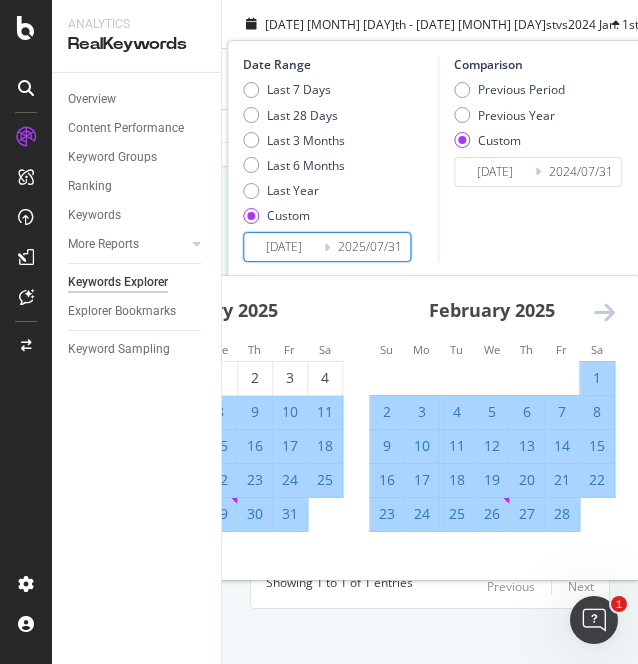 click on "[DATE]" at bounding box center [284, 247] 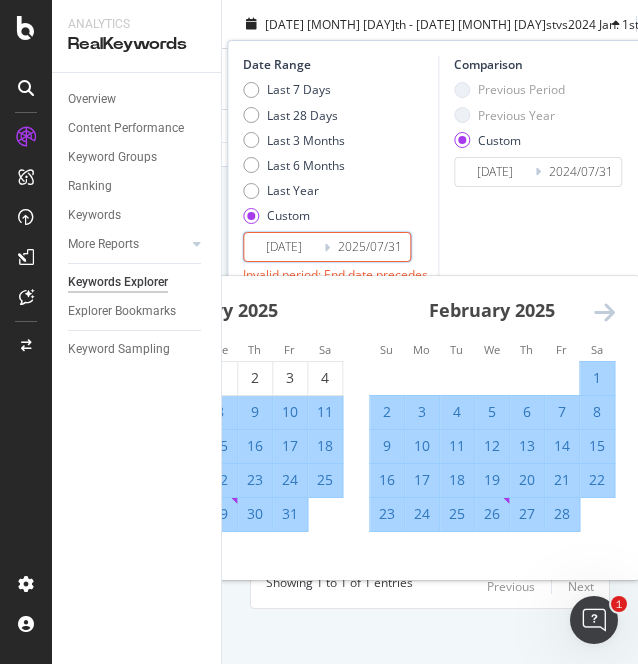 type on "2025/01/01" 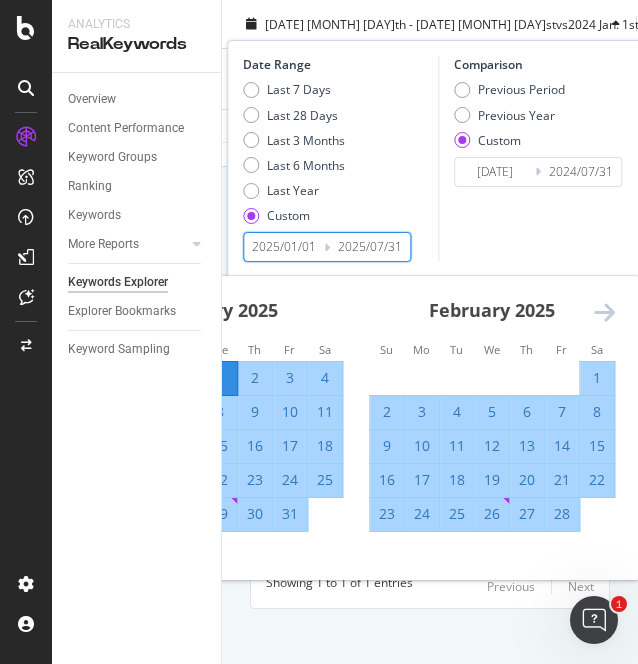 click on "Comparison Previous Period Previous Year Custom [DATE]/01/01 Navigate forward to interact with the calendar and select a date. Press the question mark key to get the keyboard shortcuts for changing dates. [DATE]/07/31 Navigate backward to interact with the calendar and select a date. Press the question mark key to get the keyboard shortcuts for changing dates." at bounding box center [533, 159] 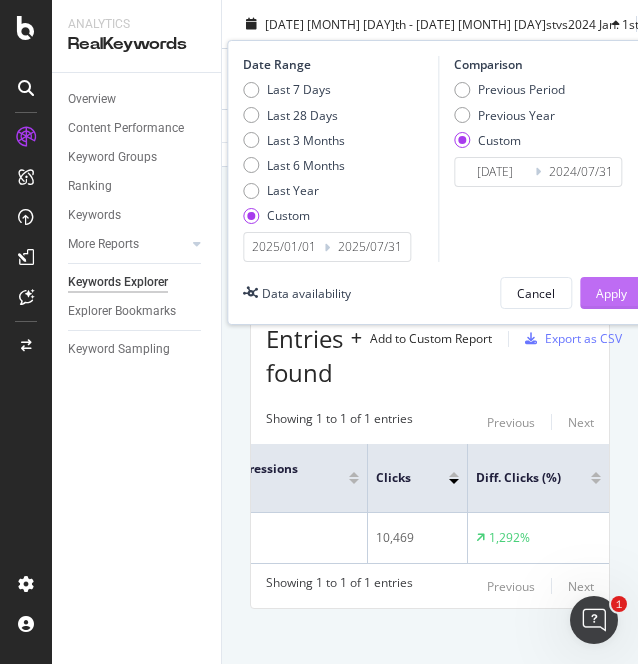 click on "Apply" at bounding box center [611, 293] 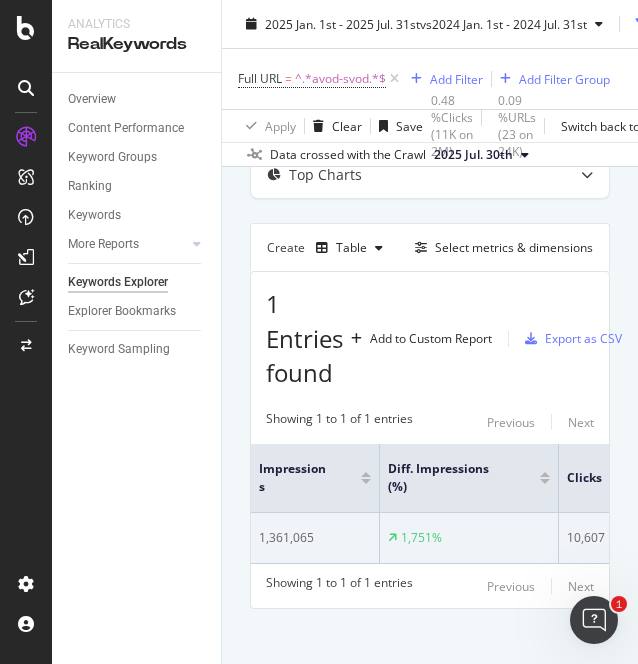 scroll, scrollTop: 0, scrollLeft: 199, axis: horizontal 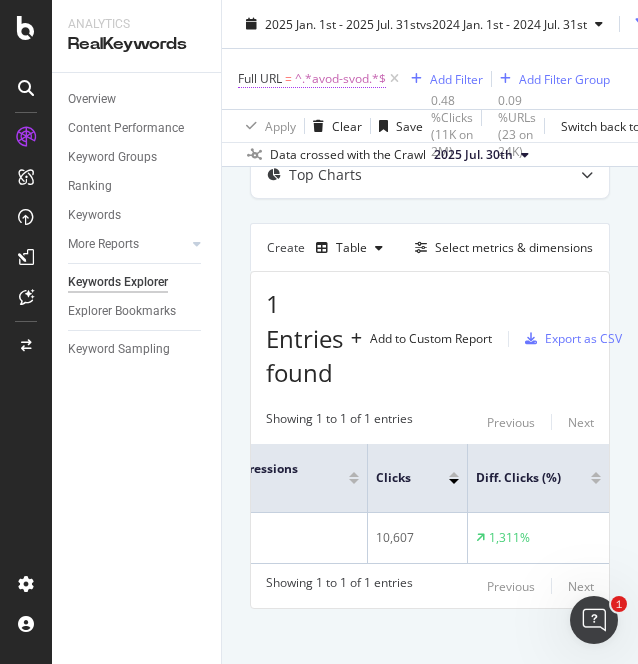 click on "^.*avod-svod.*$" at bounding box center (340, 79) 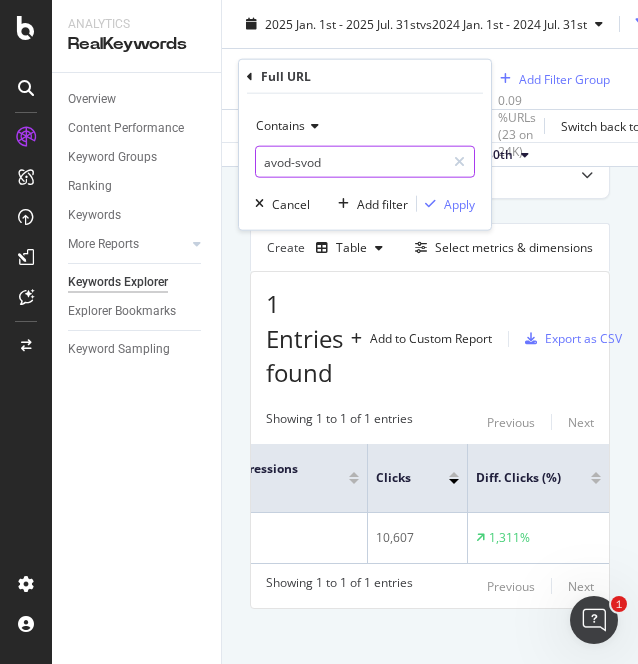 click on "avod-svod" at bounding box center [350, 162] 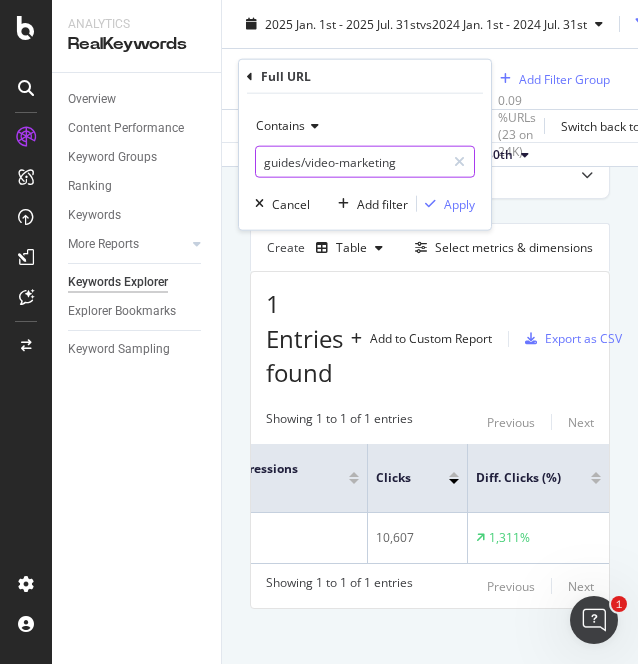 type on "guides/video-marketing" 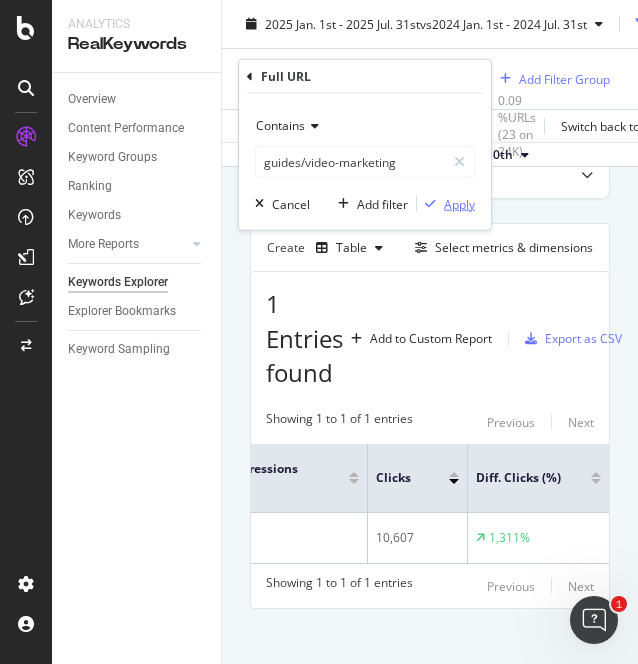 click on "Apply" at bounding box center (459, 203) 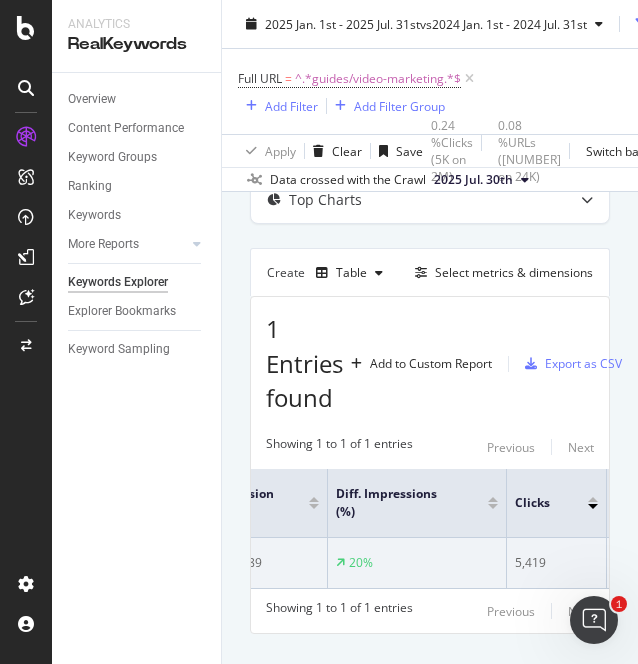 scroll, scrollTop: 0, scrollLeft: 204, axis: horizontal 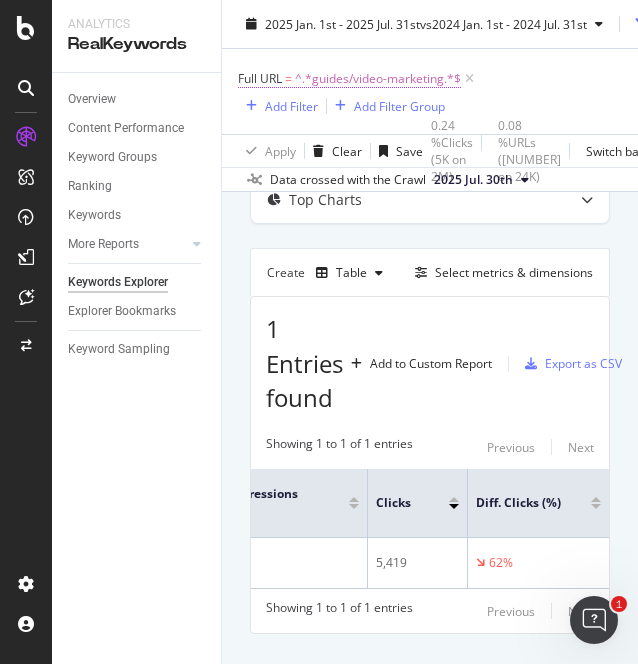 click on "^.*guides/video-marketing.*$" at bounding box center [378, 79] 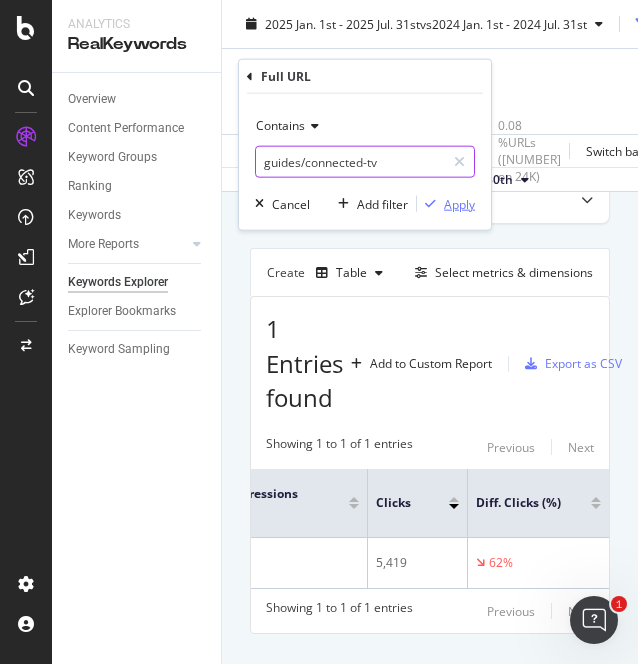 type on "guides/connected-tv" 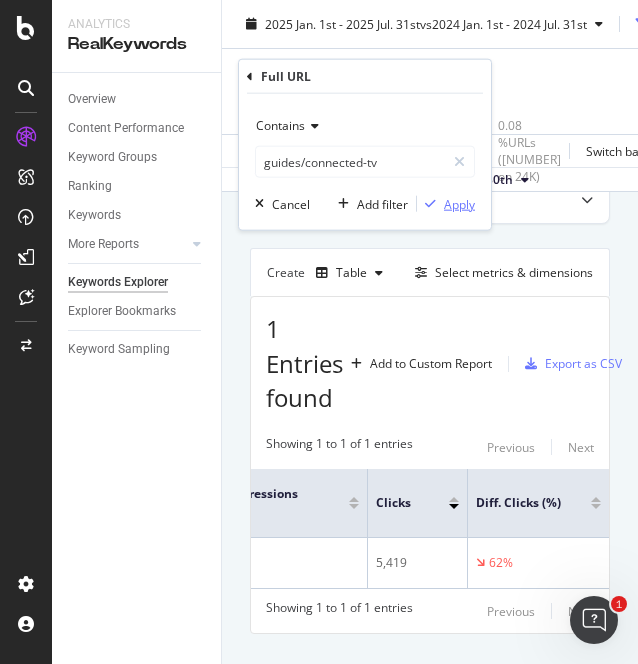 click on "Apply" at bounding box center (459, 203) 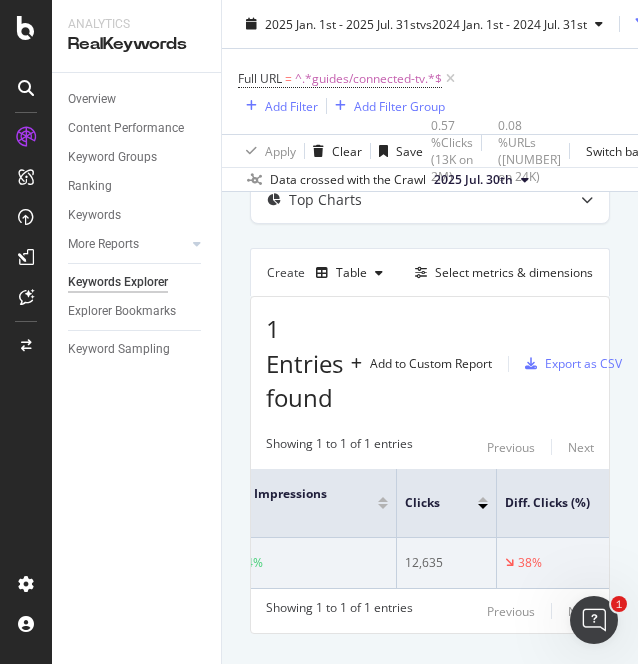 scroll, scrollTop: 0, scrollLeft: 166, axis: horizontal 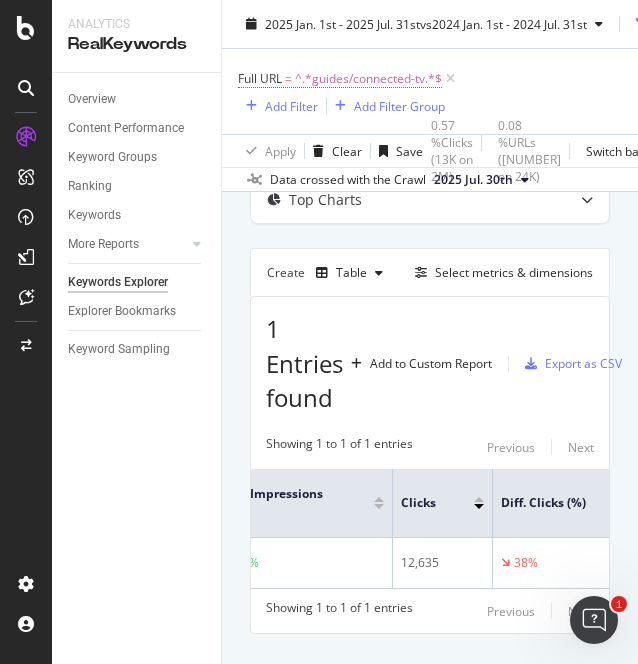 click on "^.*guides/connected-tv.*$" at bounding box center (368, 79) 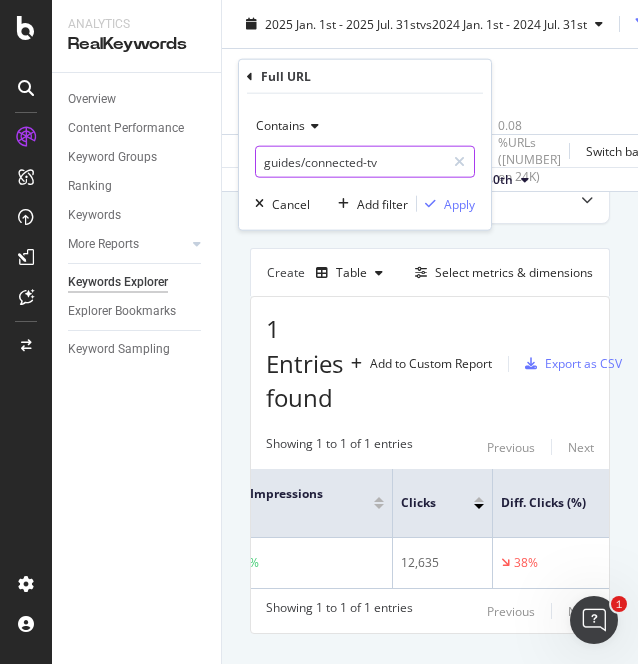 click on "guides/connected-tv" at bounding box center (350, 162) 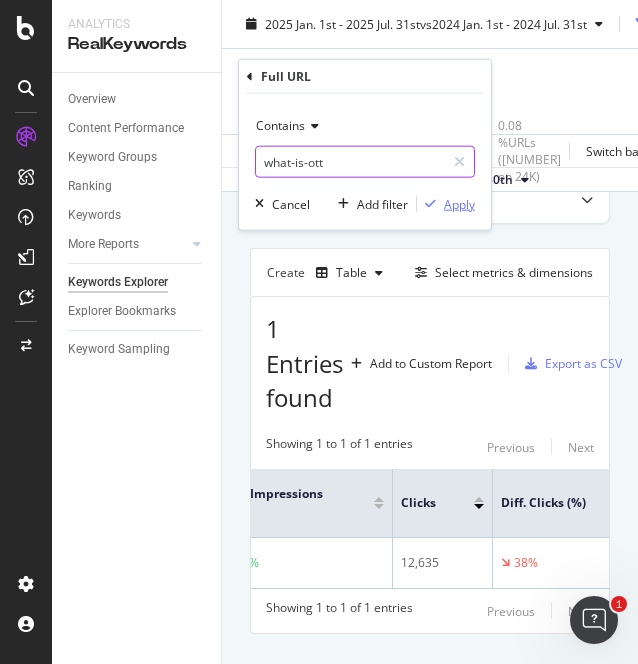type on "what-is-ott" 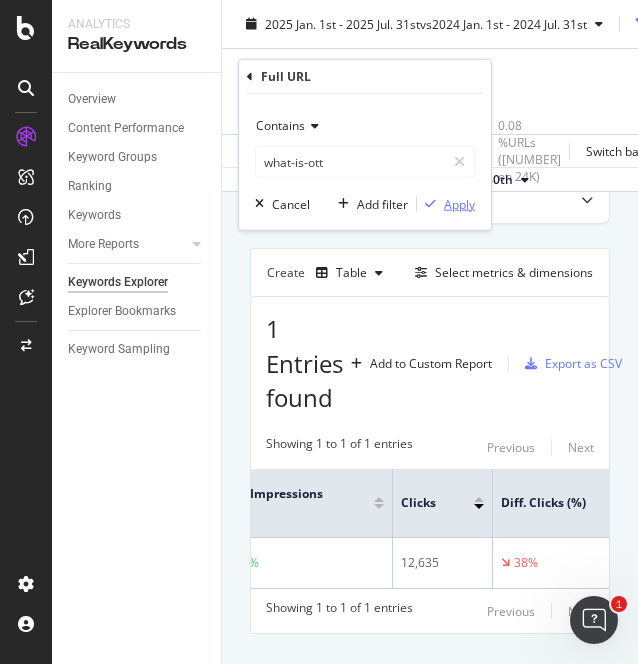 click at bounding box center (430, 204) 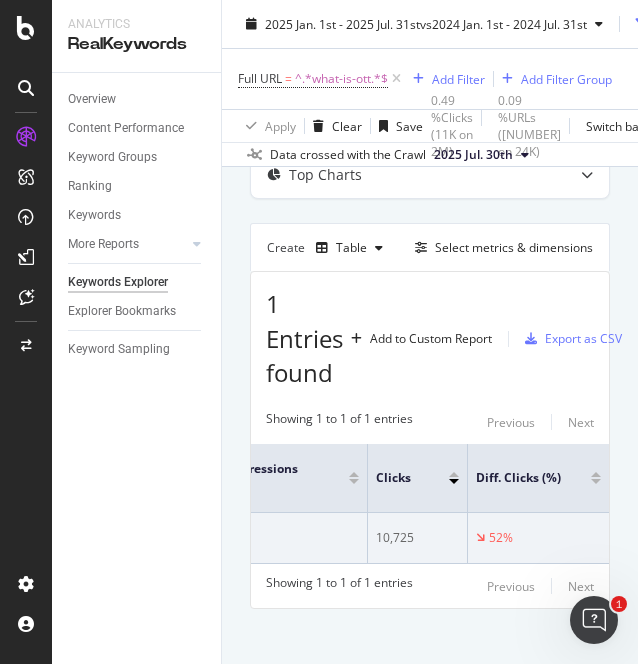 scroll, scrollTop: 0, scrollLeft: 204, axis: horizontal 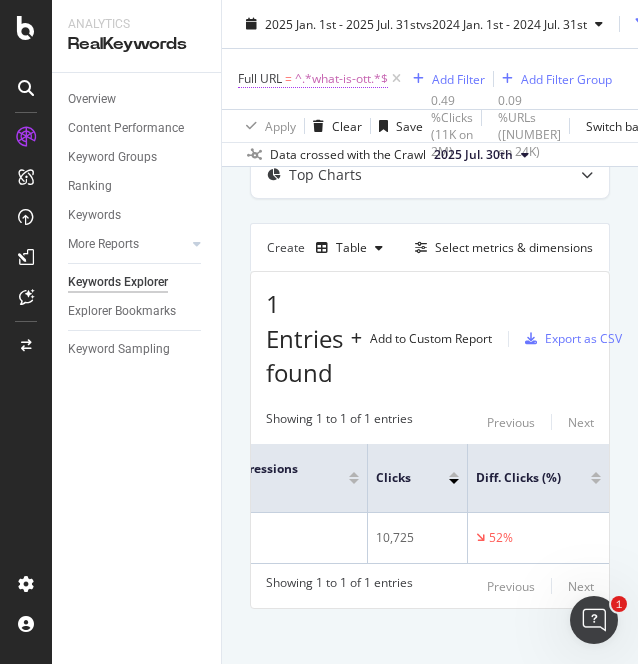 click on "^.*what-is-ott.*$" at bounding box center [341, 79] 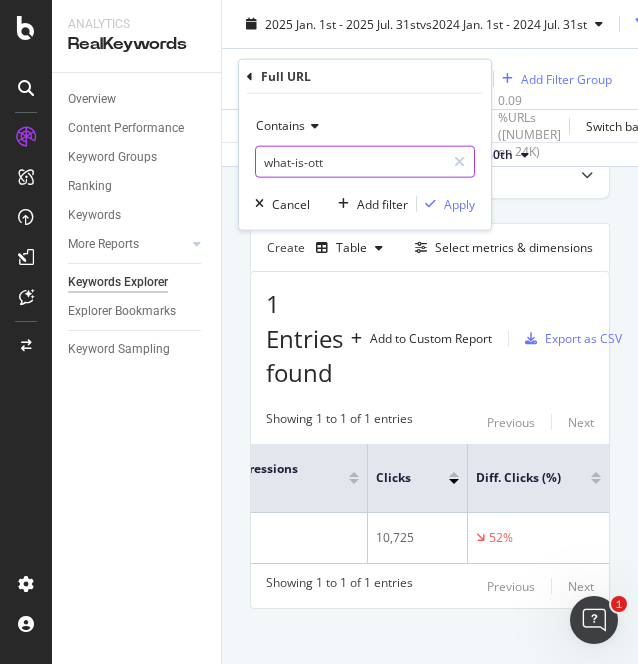 click on "what-is-ott" at bounding box center (350, 162) 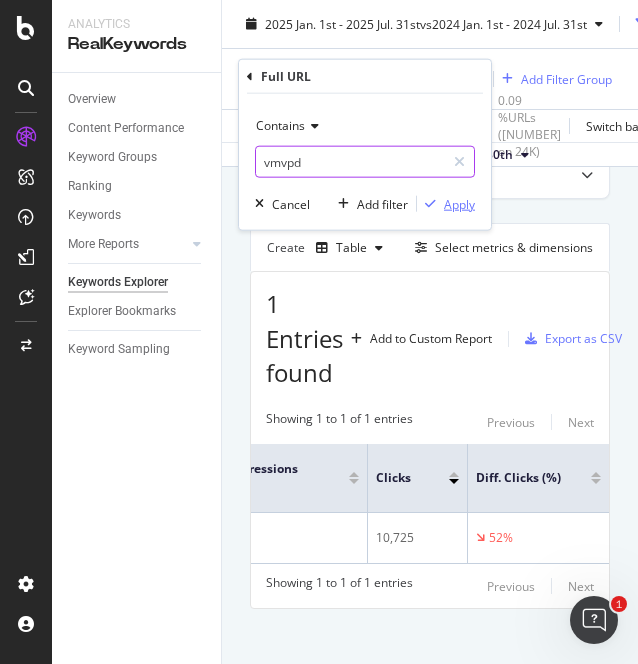 type on "vmvpd" 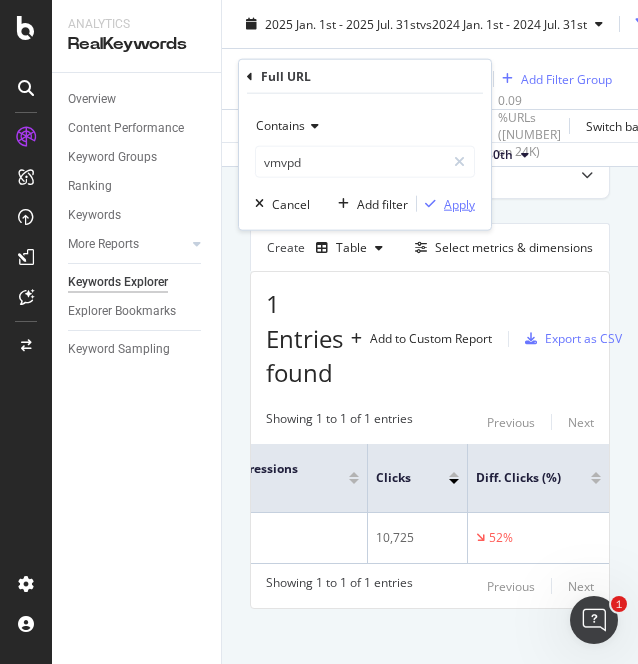 click on "Apply" at bounding box center [459, 203] 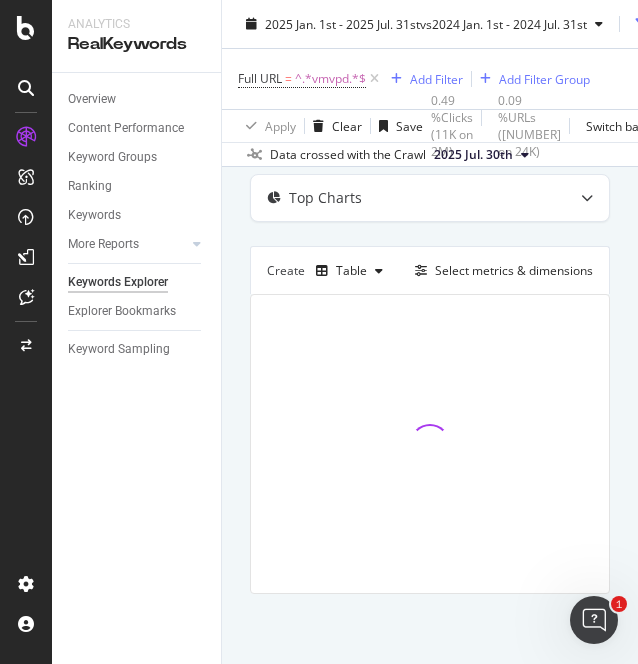 scroll, scrollTop: 98, scrollLeft: 0, axis: vertical 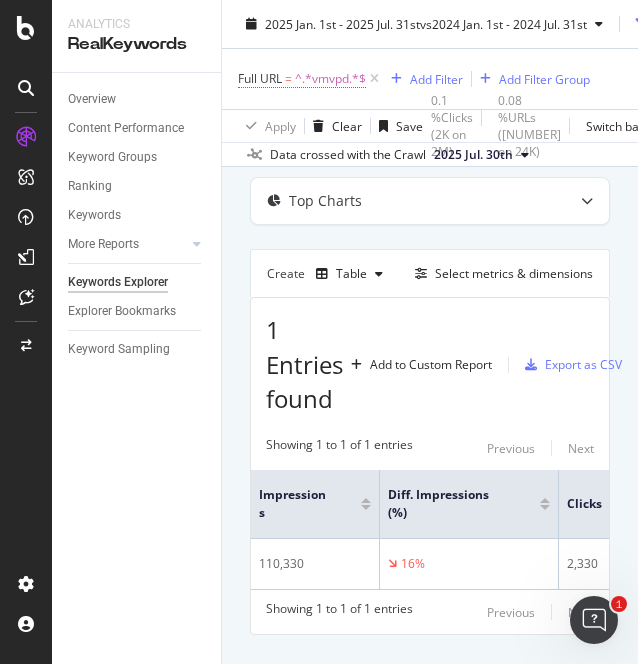 click on "^.*vmvpd.*$" at bounding box center [330, 79] 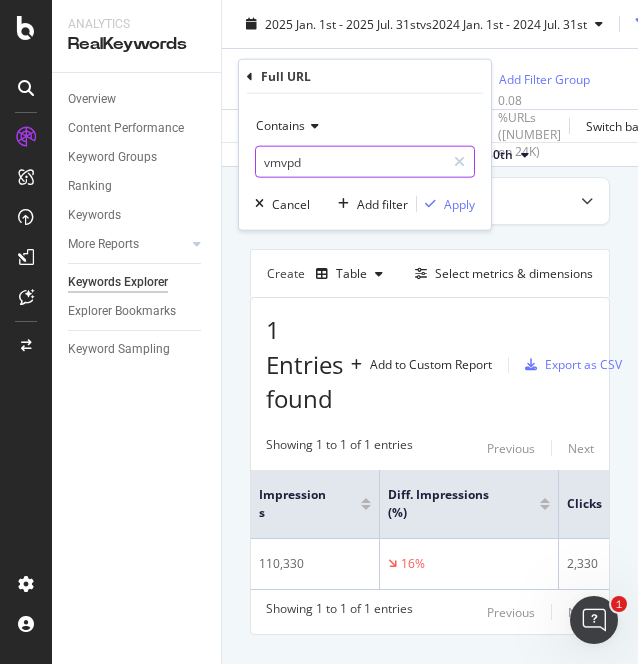 click on "vmvpd" at bounding box center (350, 162) 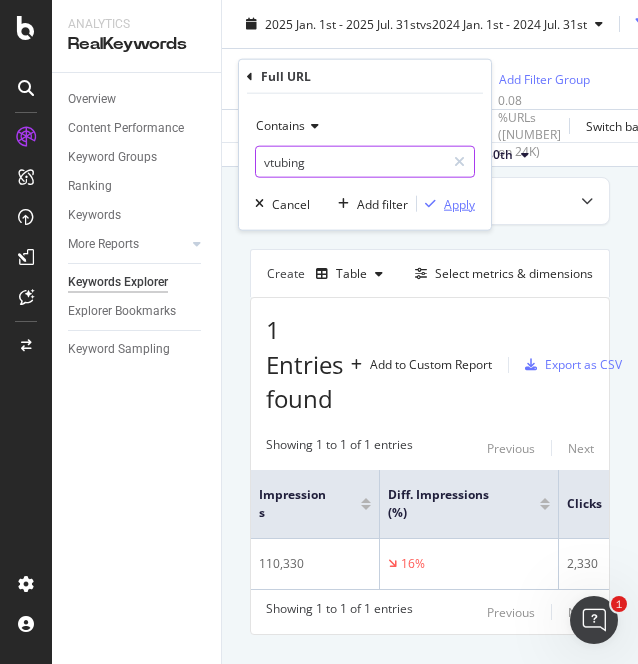 type on "vtubing" 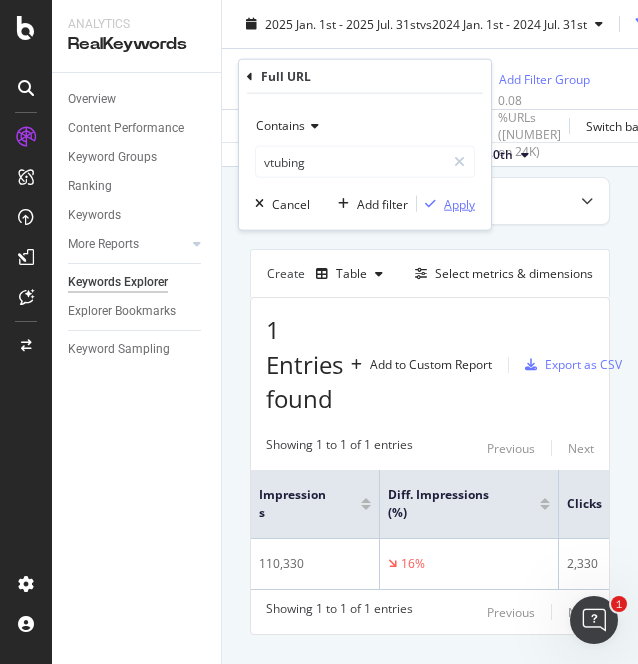 click at bounding box center (430, 204) 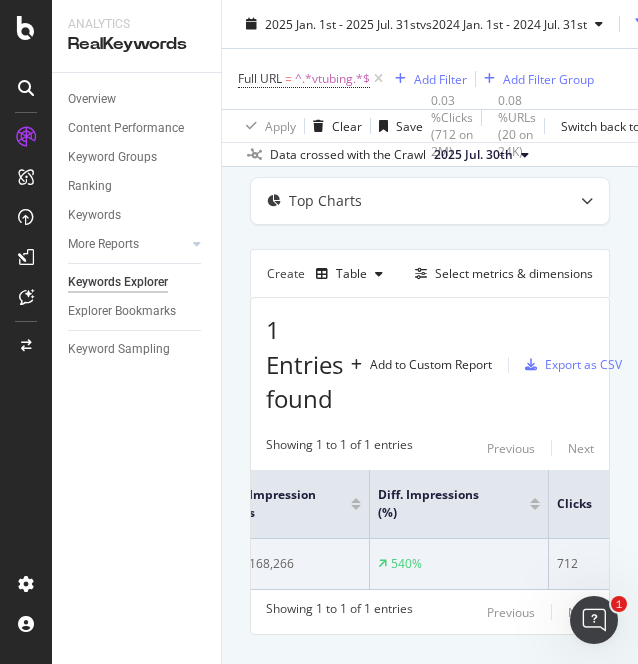 scroll, scrollTop: 0, scrollLeft: 0, axis: both 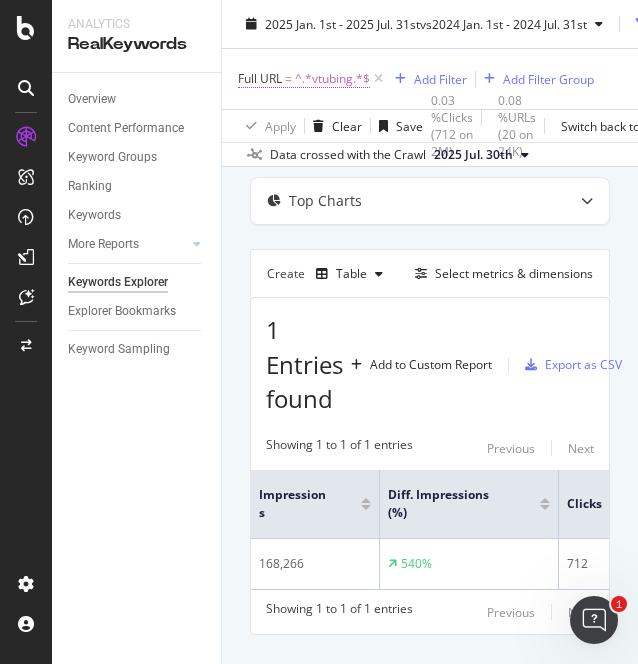 click on "^.*vtubing.*$" at bounding box center [332, 79] 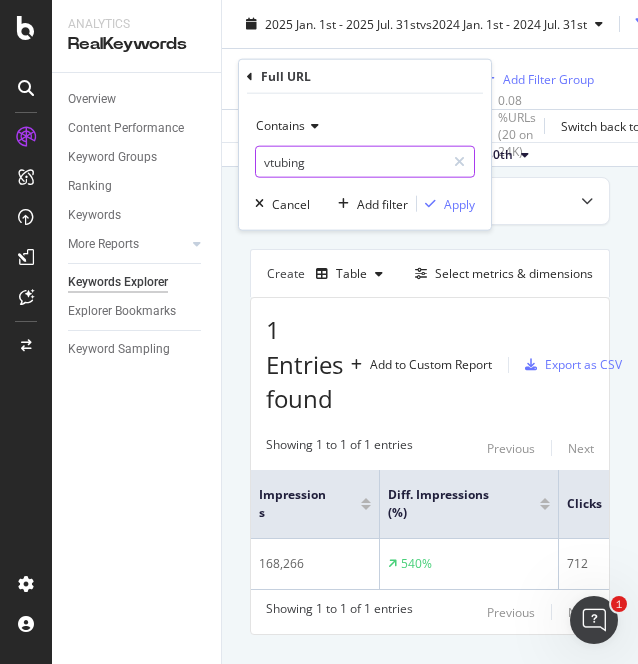 click on "vtubing" at bounding box center (350, 162) 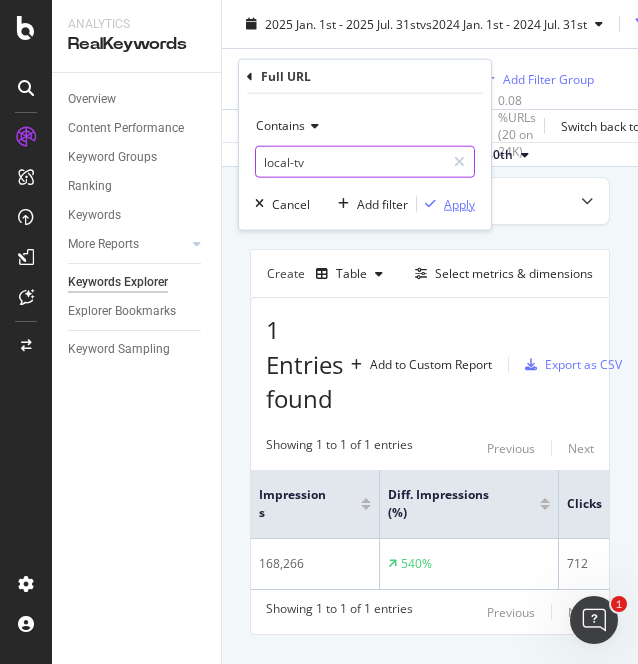type on "local-tv" 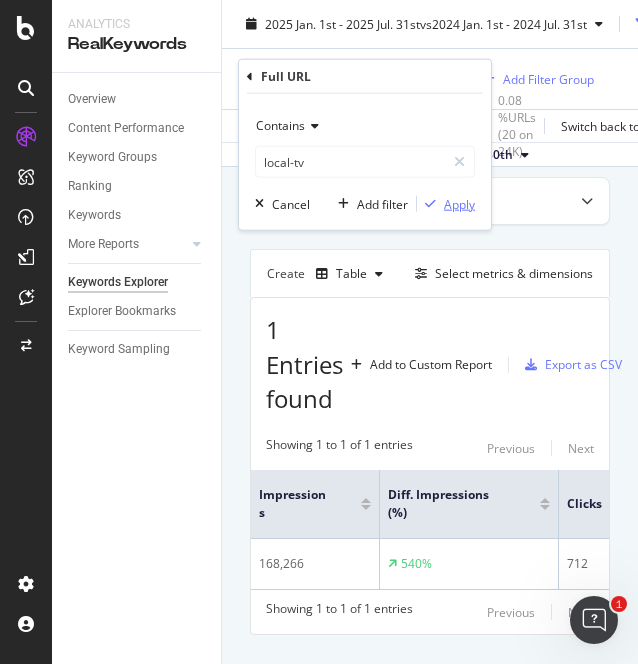 click on "Apply" at bounding box center (459, 203) 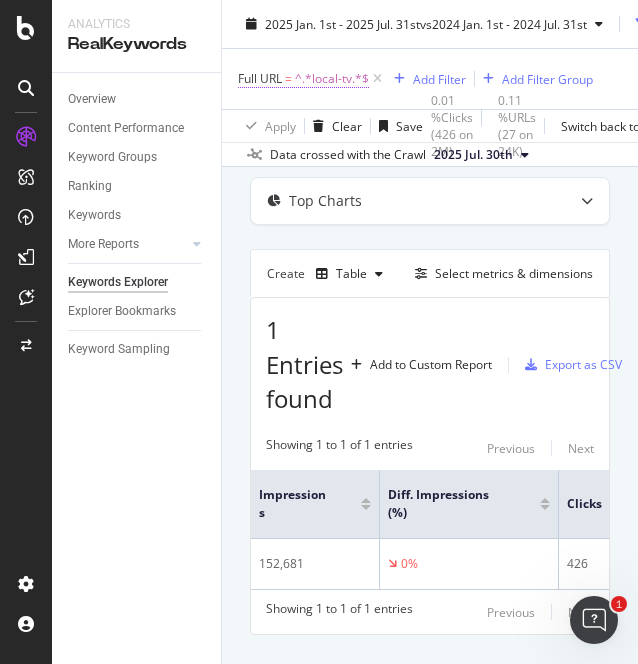 click on "^.*local-tv.*$" at bounding box center [332, 79] 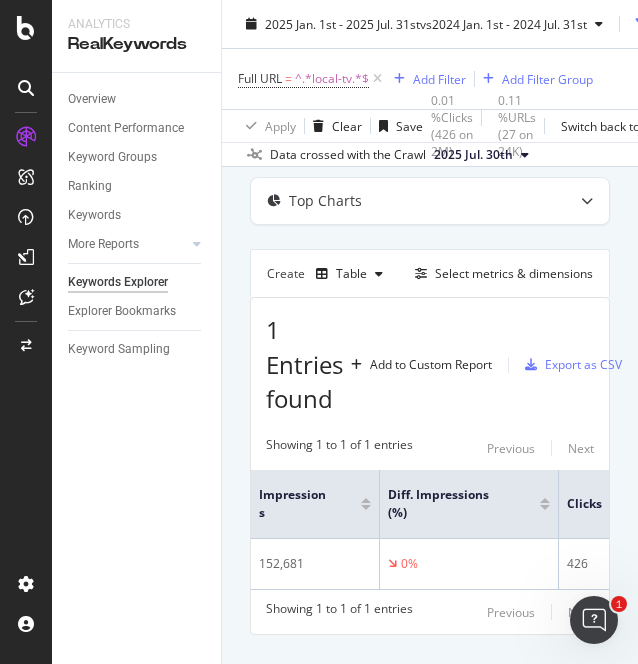 click on "By URL Top Charts Create Table Select metrics & dimensions 1 Entries found Add to Custom Report Export as CSV Showing 1 to 1 of 1 entries Previous Next Impressions Diff. Impressions (%) Clicks Diff. Clicks (%) 152,681 0% 426 0% Showing 1 to 1 of 1 entries Previous Next" at bounding box center [430, 412] 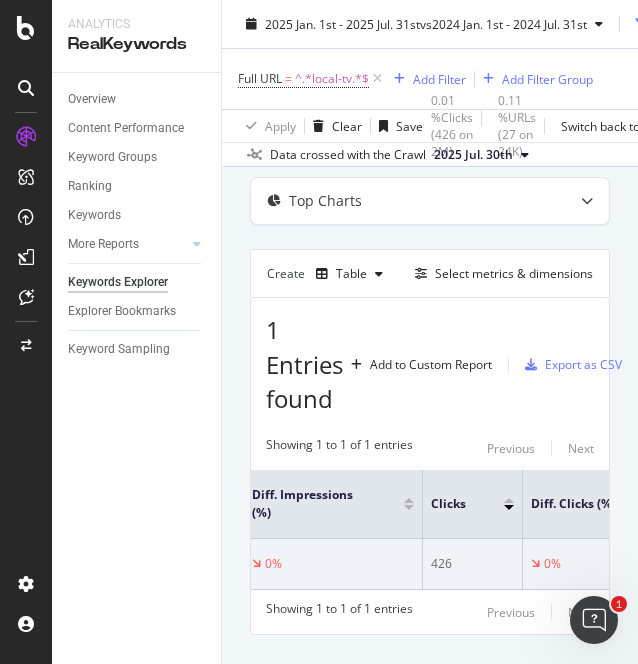 scroll, scrollTop: 0, scrollLeft: 0, axis: both 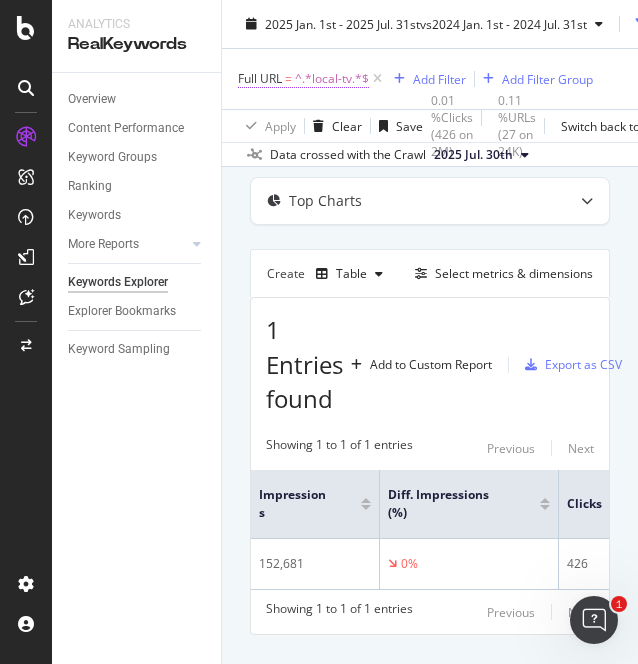 click on "^.*local-tv.*$" at bounding box center (332, 79) 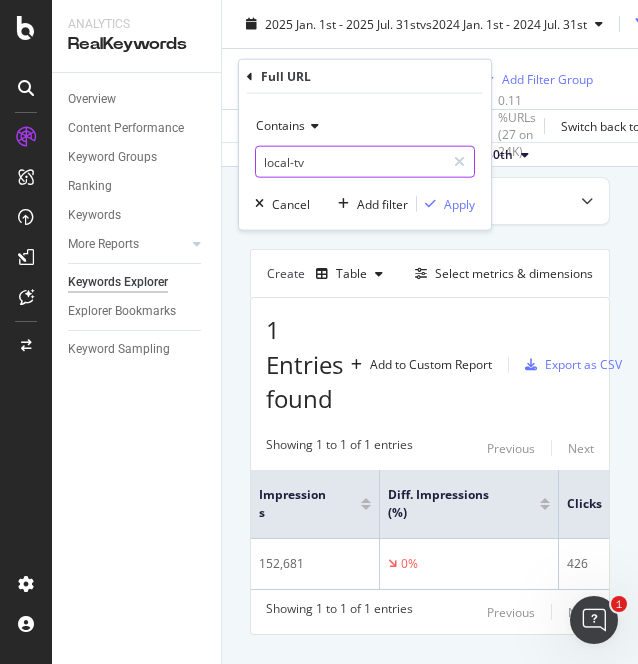 click on "local-tv" at bounding box center (350, 162) 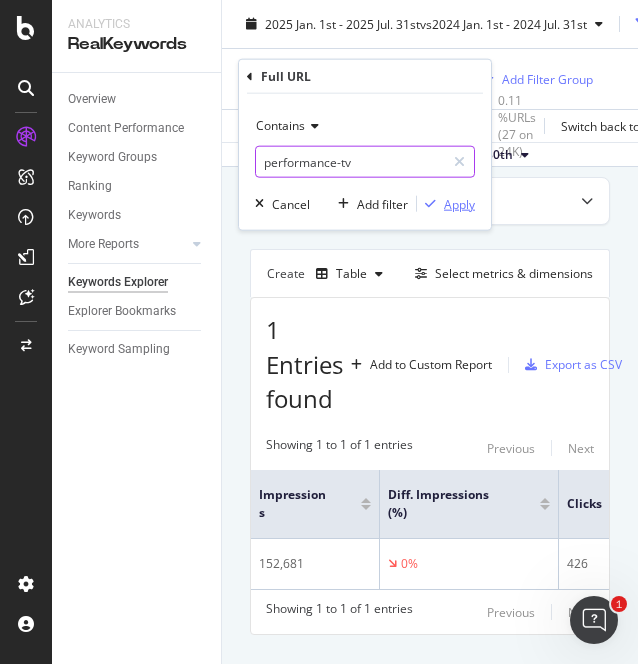 type on "performance-tv" 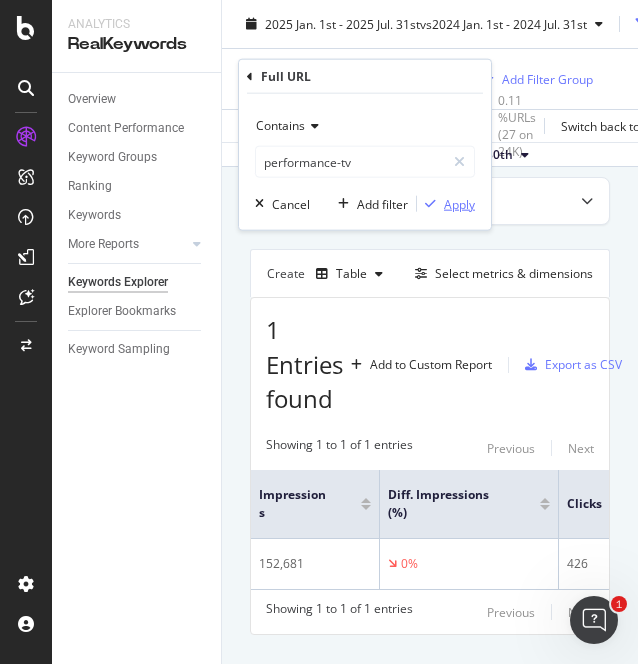 click on "Apply" at bounding box center [459, 203] 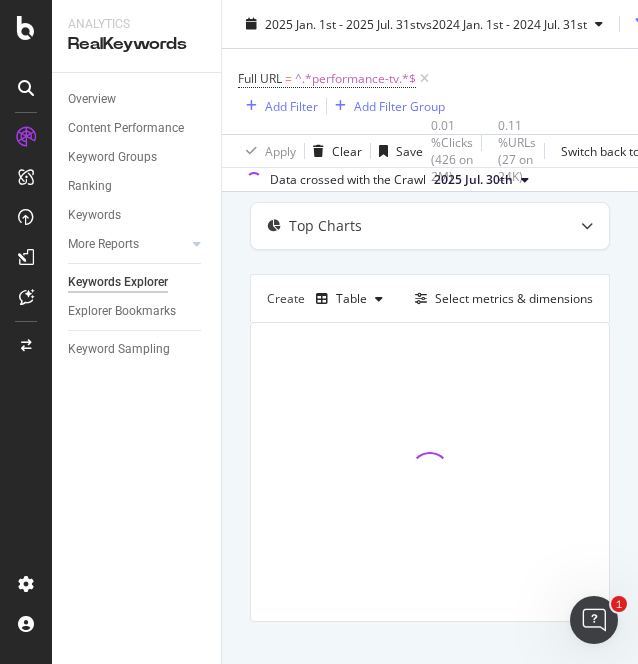scroll, scrollTop: 124, scrollLeft: 0, axis: vertical 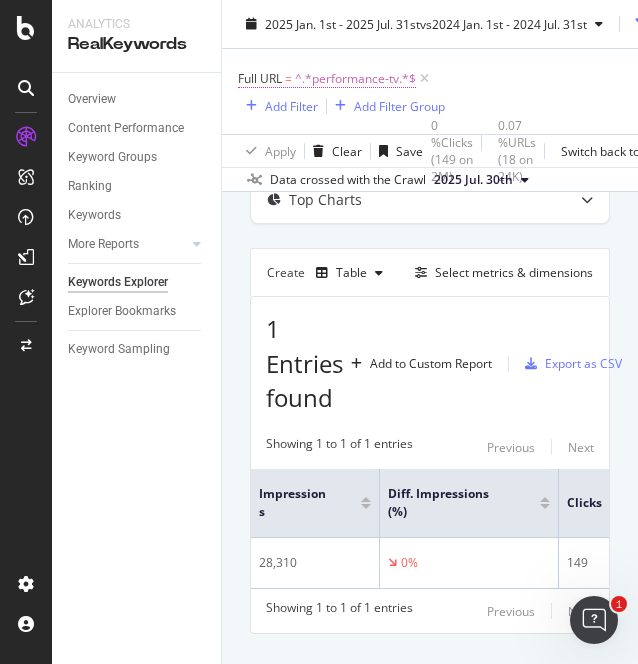 click on "^.*performance-tv.*$" at bounding box center [355, 79] 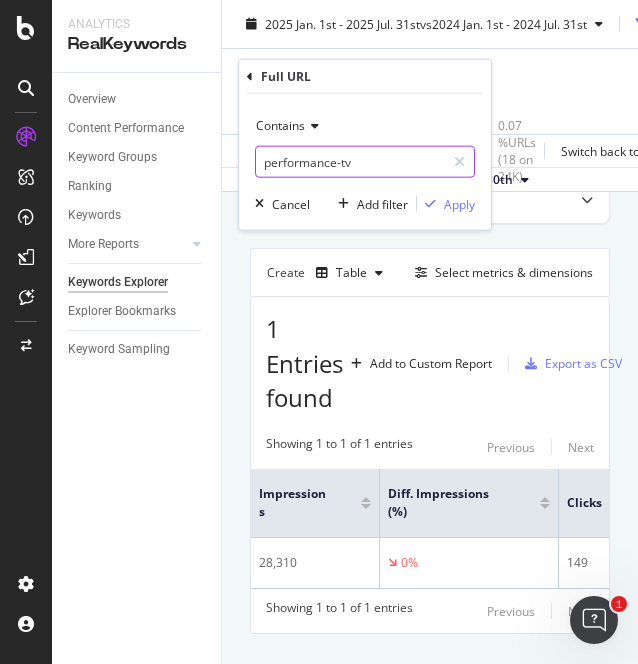 click on "performance-tv" at bounding box center [350, 162] 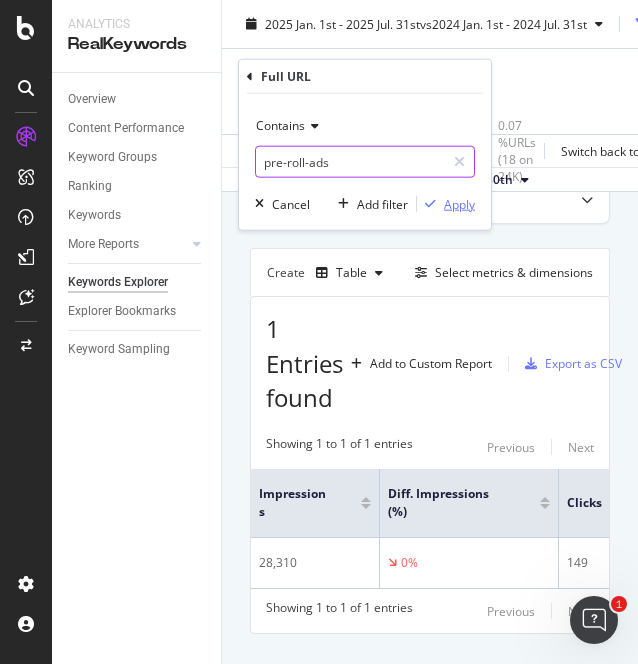 type on "pre-roll-ads" 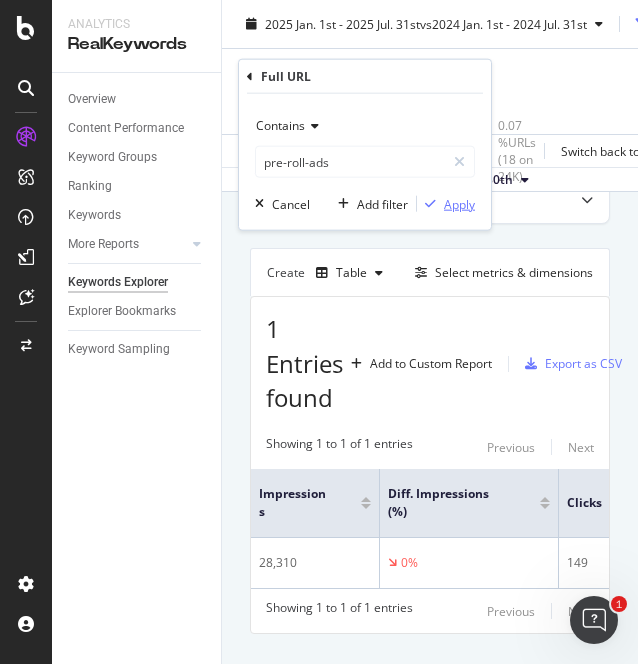 click on "Apply" at bounding box center (459, 203) 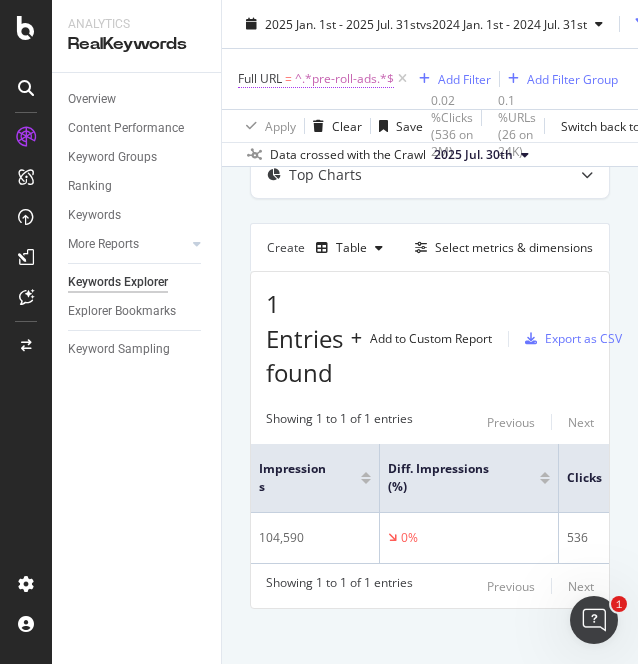 click on "^.*pre-roll-ads.*$" at bounding box center (344, 79) 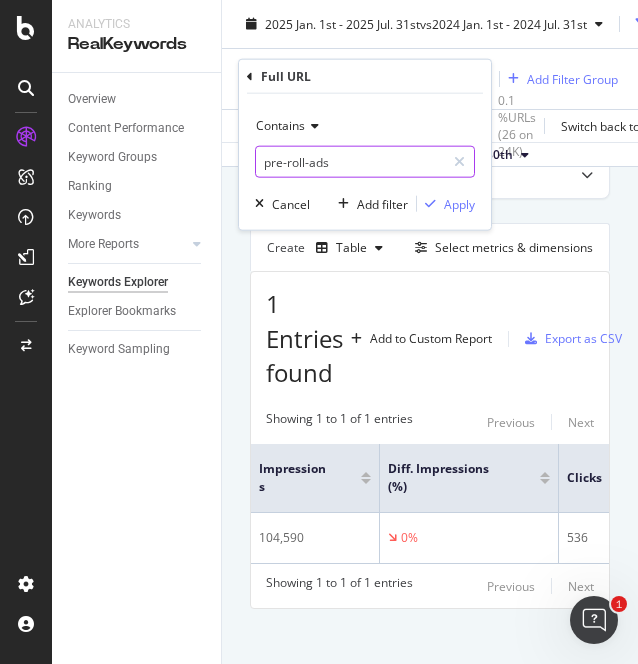 click on "pre-roll-ads" at bounding box center [350, 162] 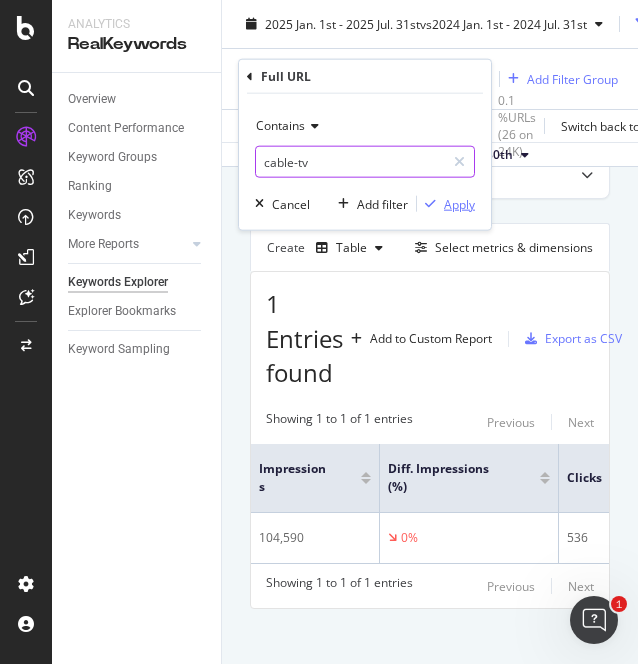 type on "cable-tv" 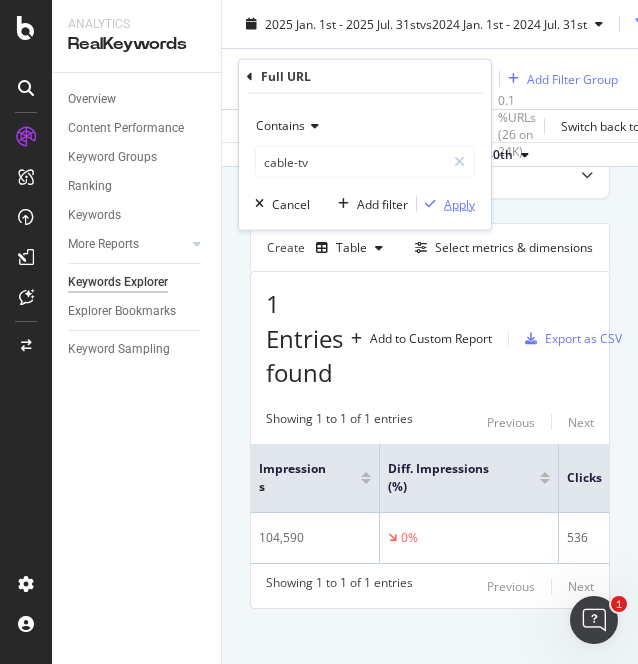 click on "Apply" at bounding box center [459, 203] 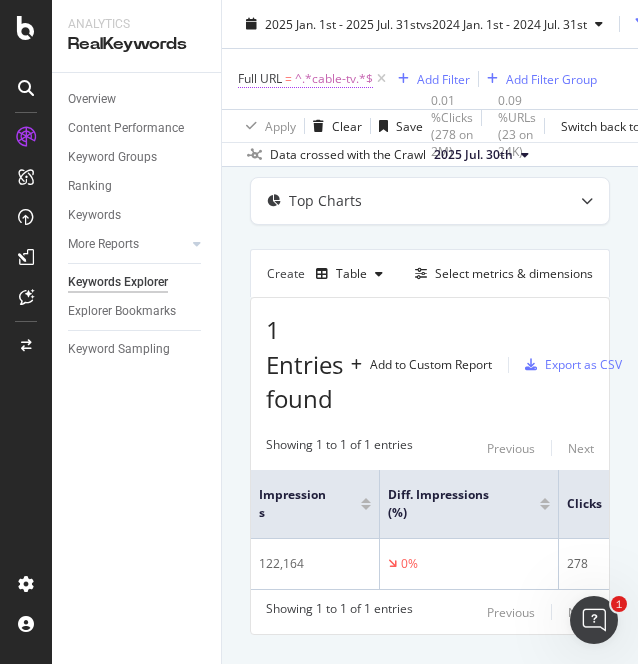 click on "^.*cable-tv.*$" at bounding box center (334, 79) 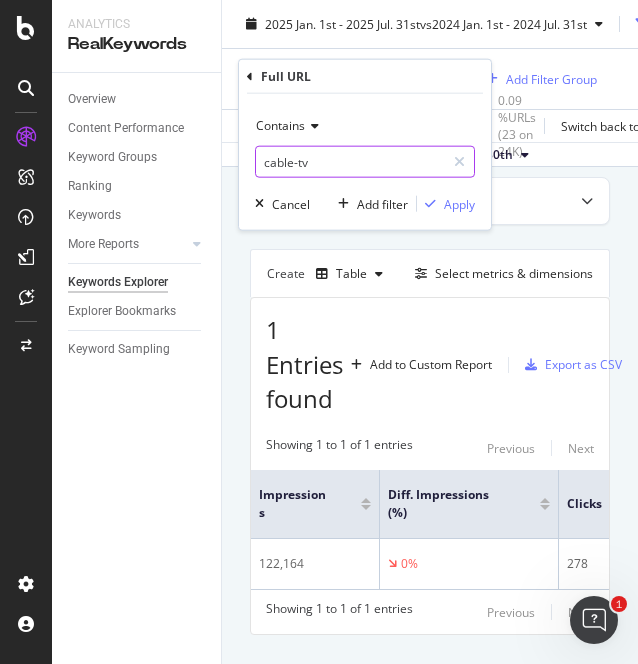 click on "cable-tv" at bounding box center [350, 162] 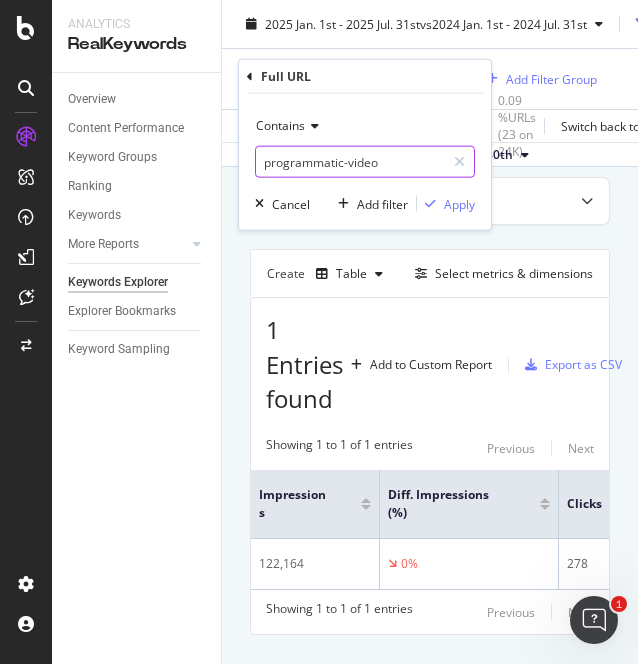 type on "programmatic-video" 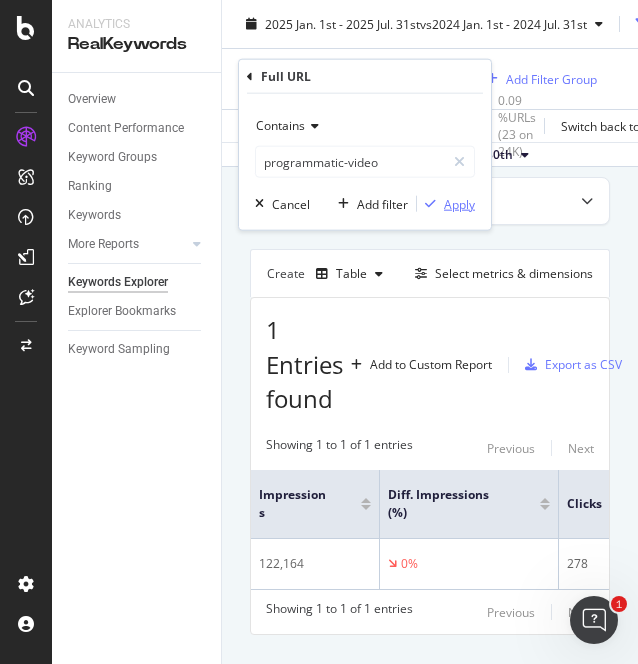 click on "Apply" at bounding box center (459, 203) 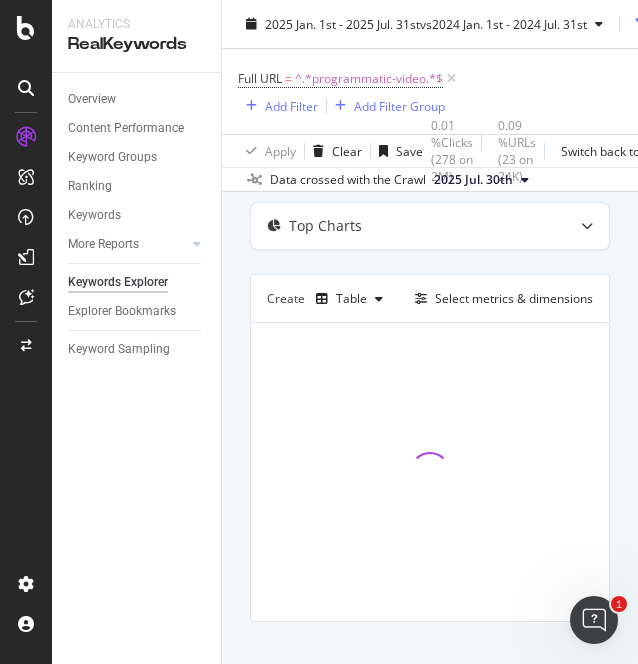 scroll, scrollTop: 124, scrollLeft: 0, axis: vertical 